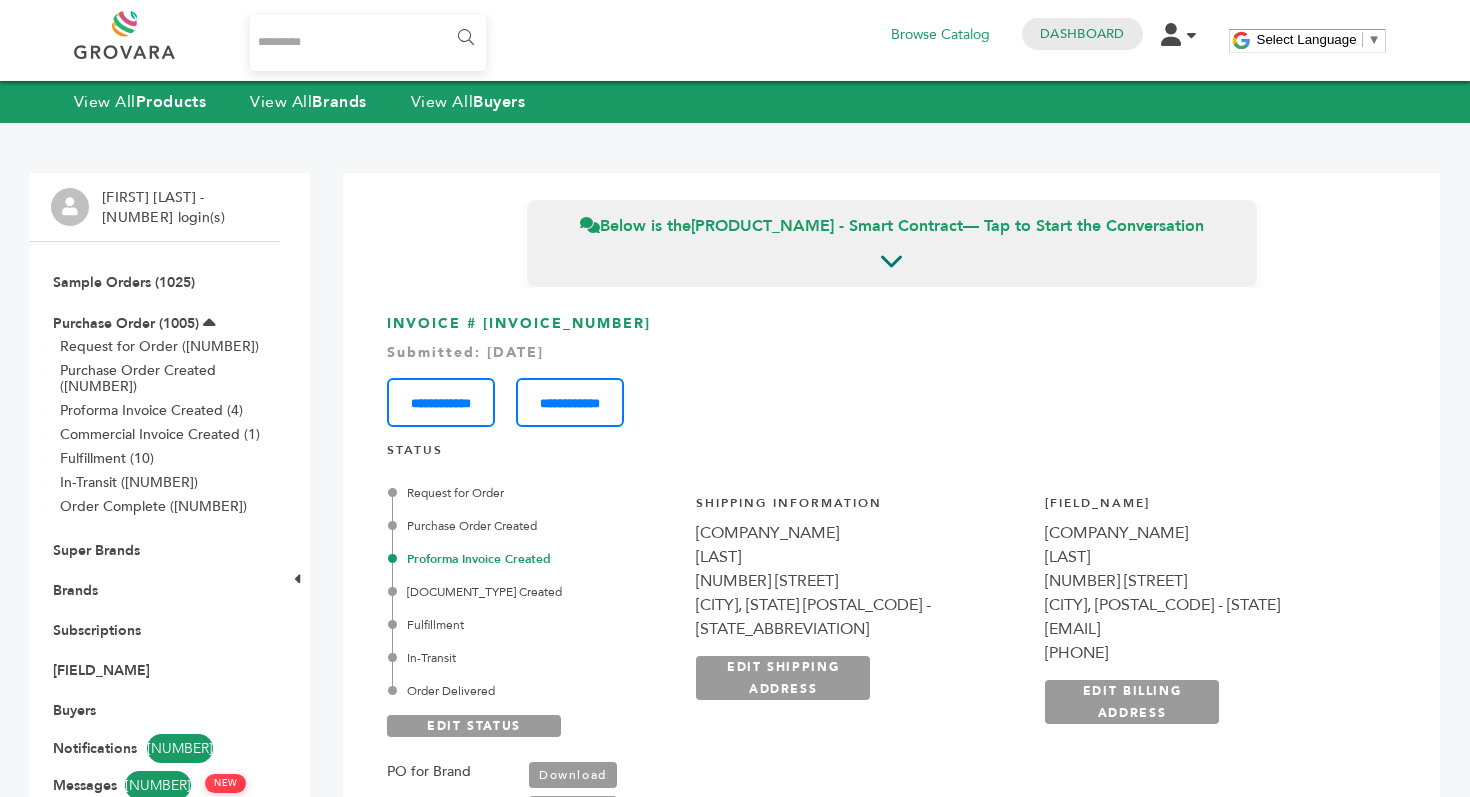 scroll, scrollTop: 467, scrollLeft: 0, axis: vertical 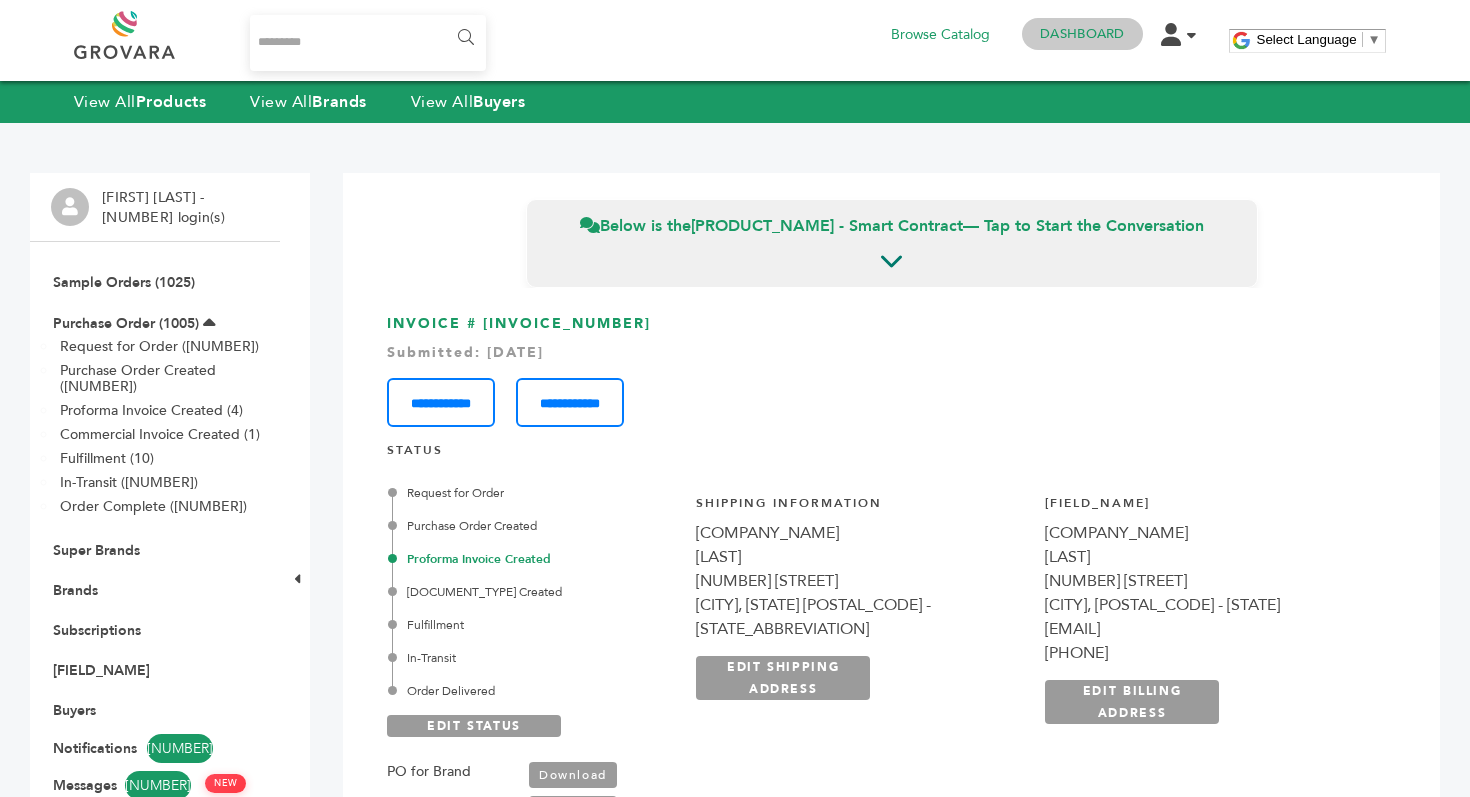 click on "Dashboard" at bounding box center (1082, 34) 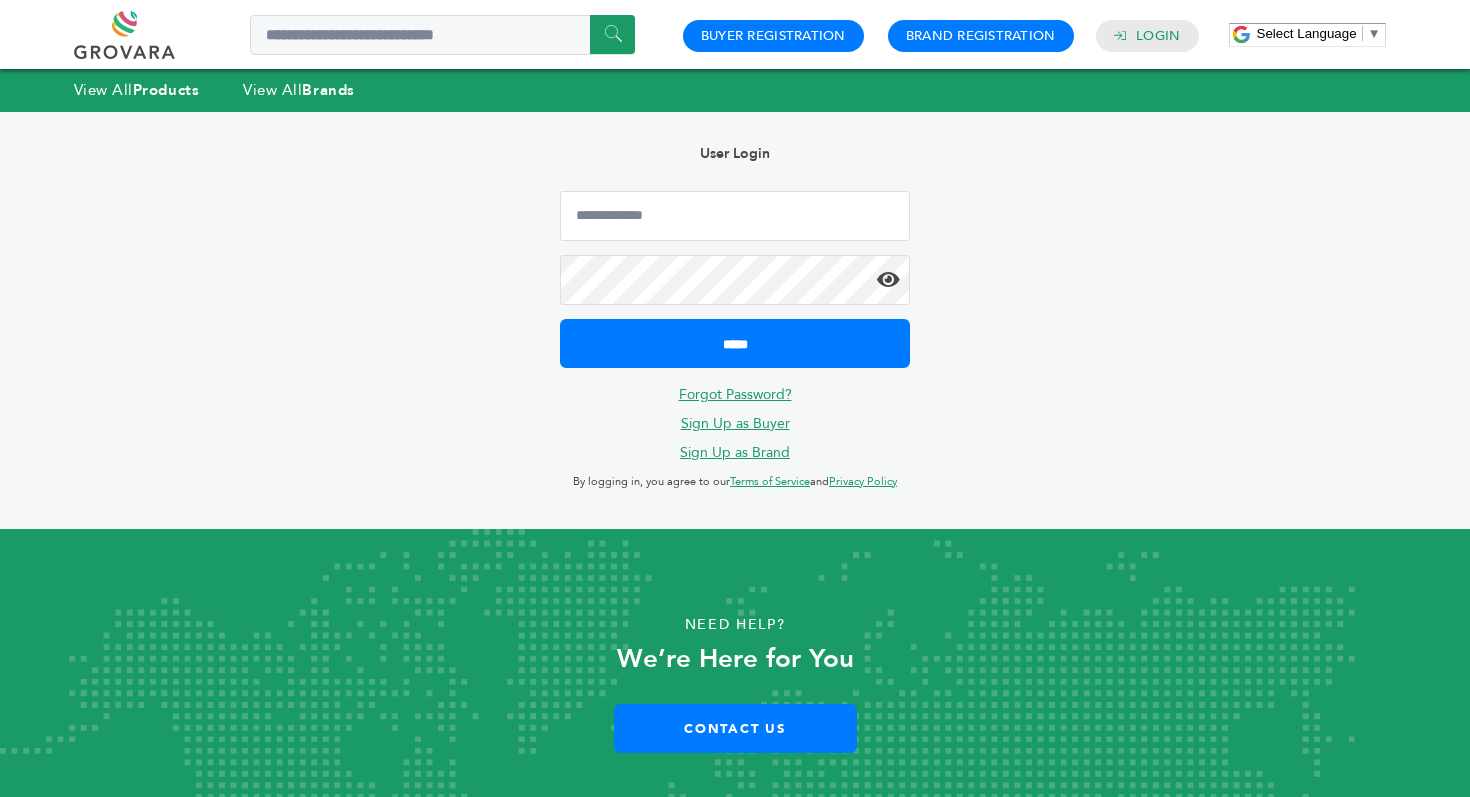 scroll, scrollTop: 0, scrollLeft: 0, axis: both 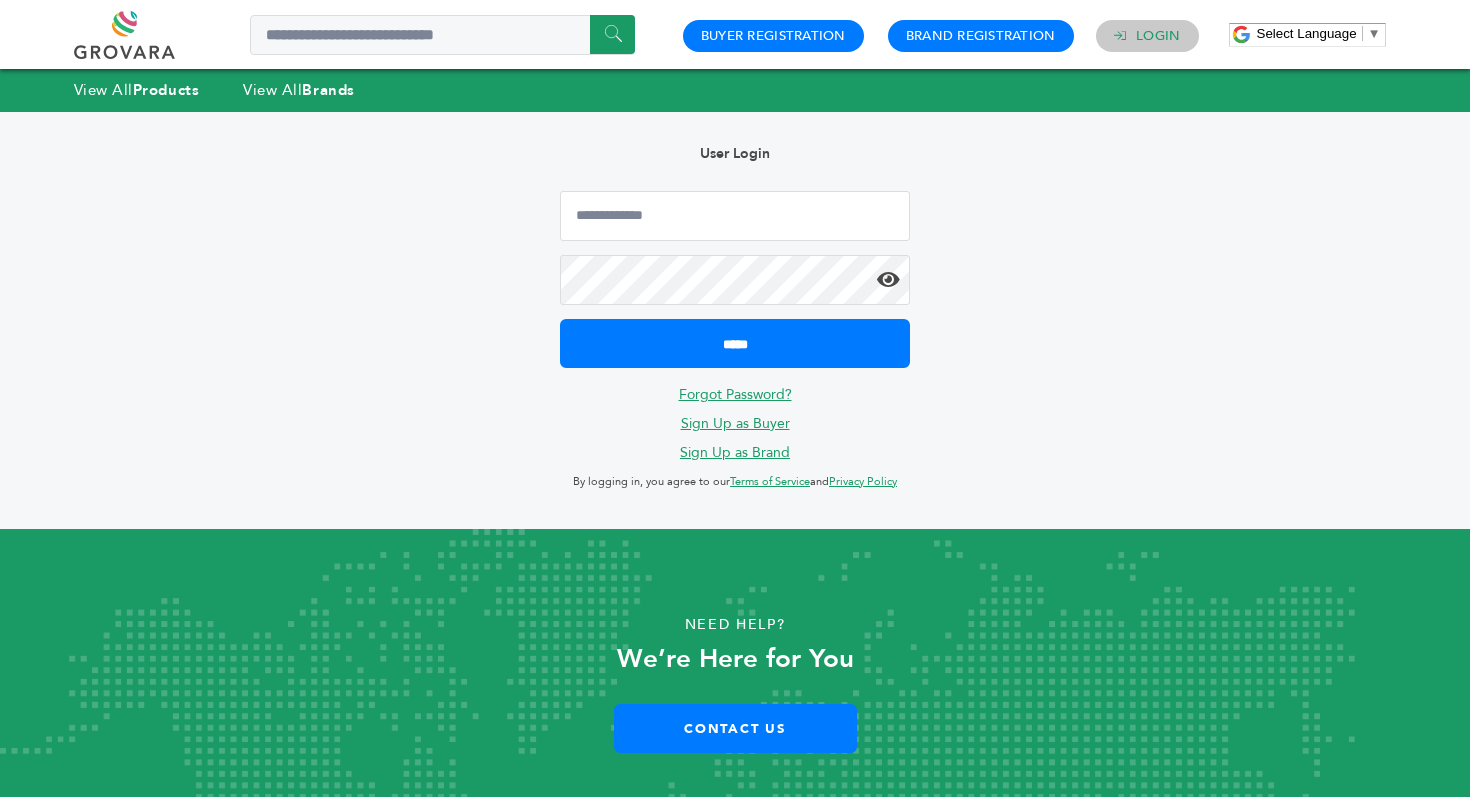 click on "Login" at bounding box center [1158, 36] 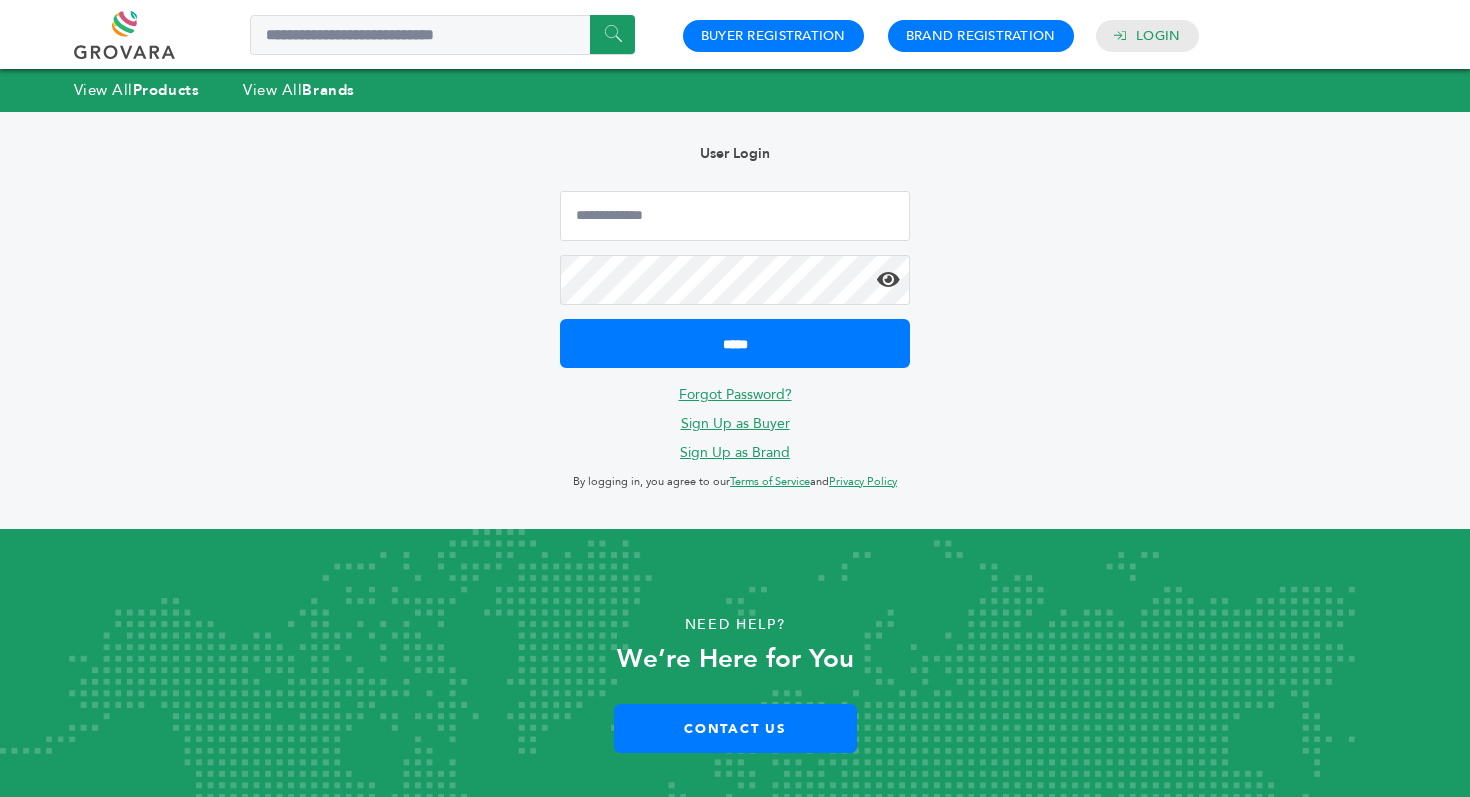 scroll, scrollTop: 0, scrollLeft: 0, axis: both 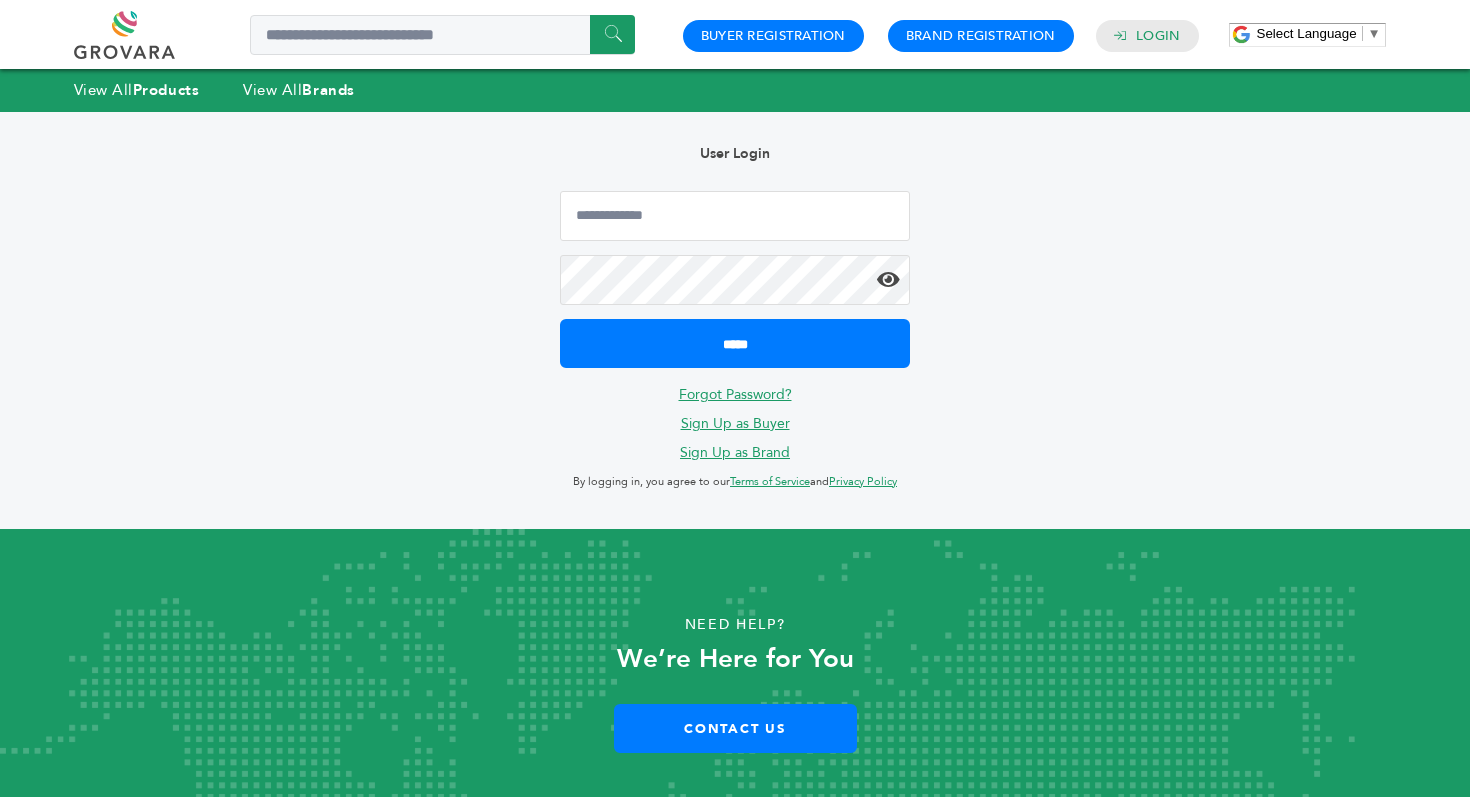 click on "Login" at bounding box center (1158, 36) 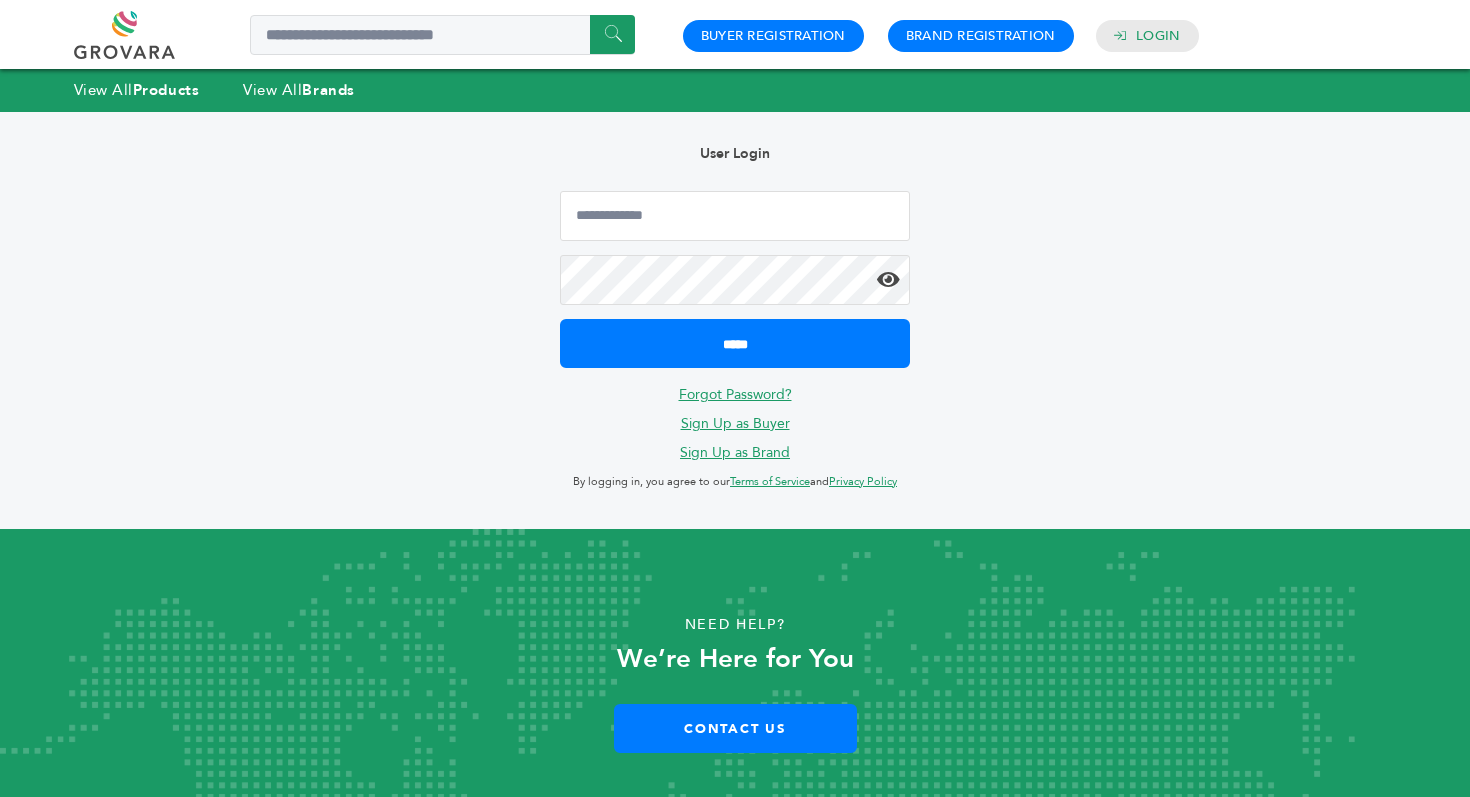 scroll, scrollTop: 0, scrollLeft: 0, axis: both 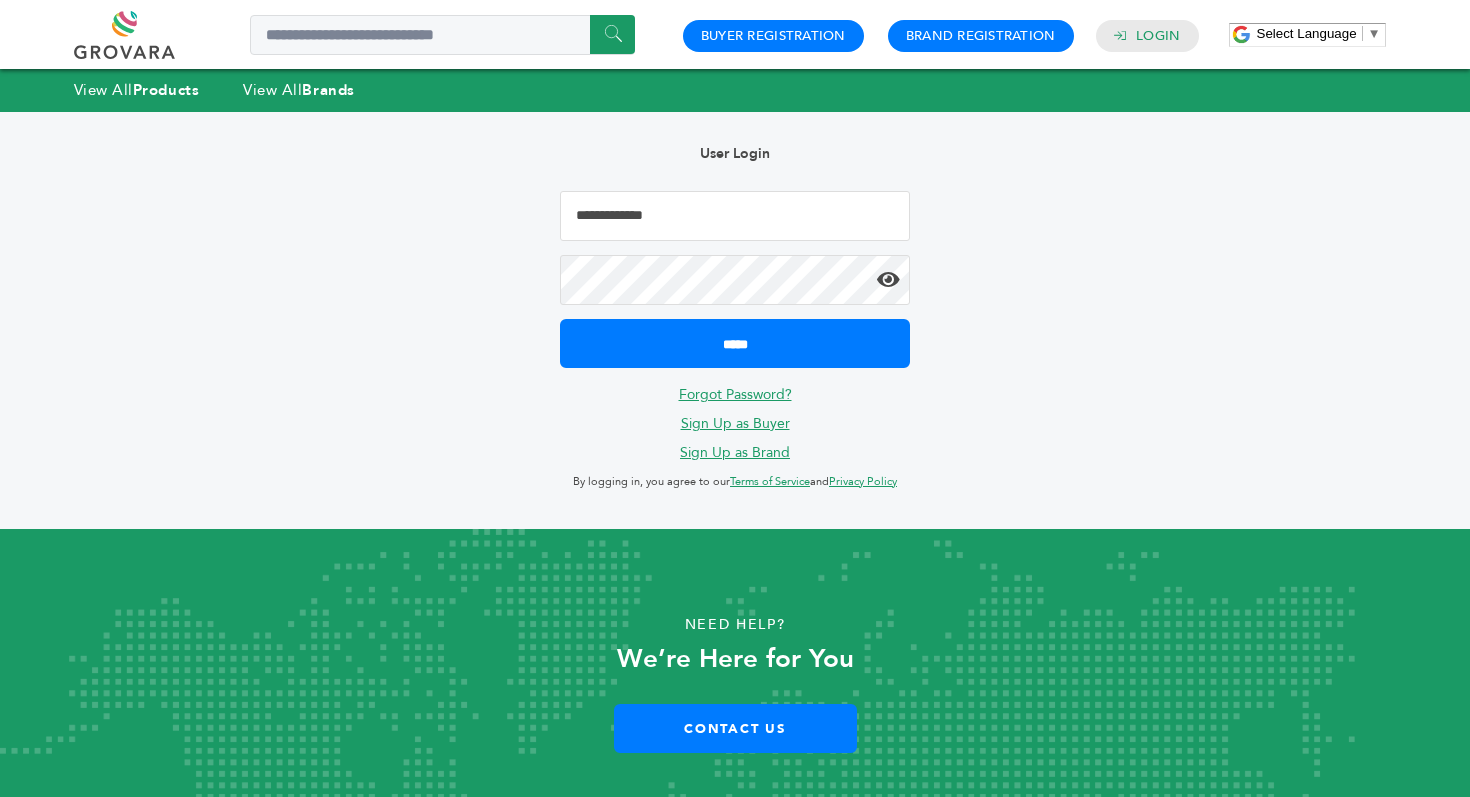 click at bounding box center (735, 216) 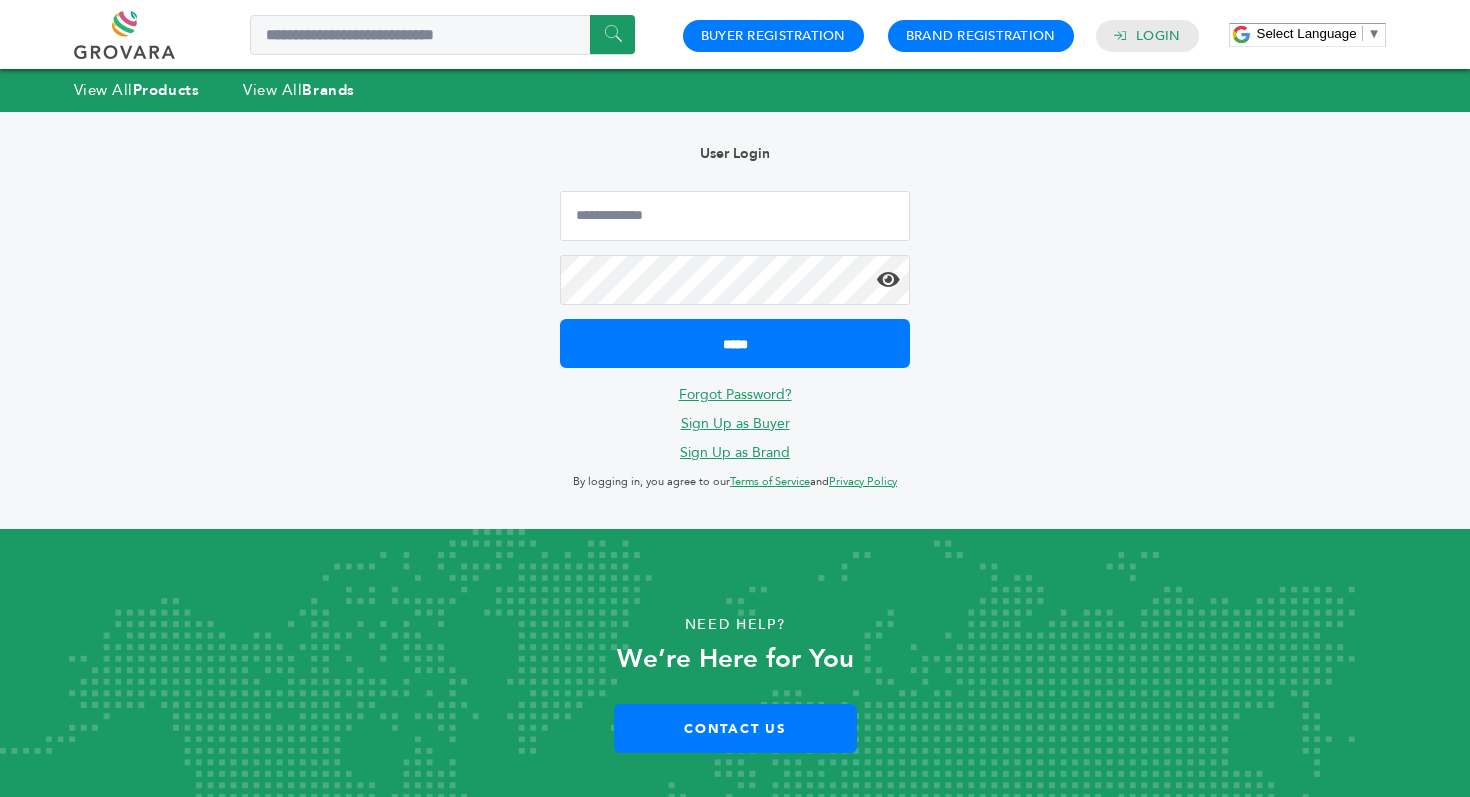 type on "**********" 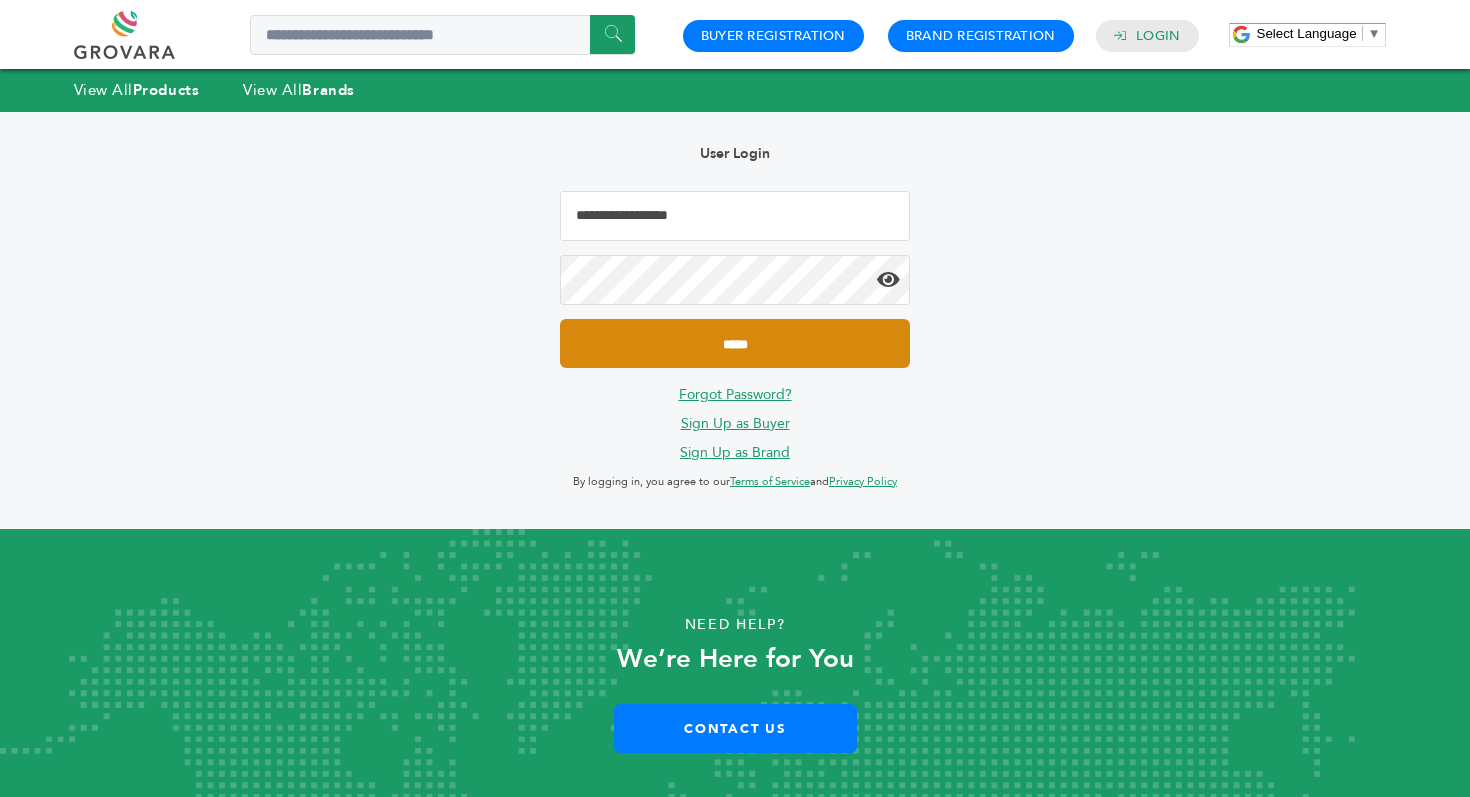 click on "*****" at bounding box center [735, 343] 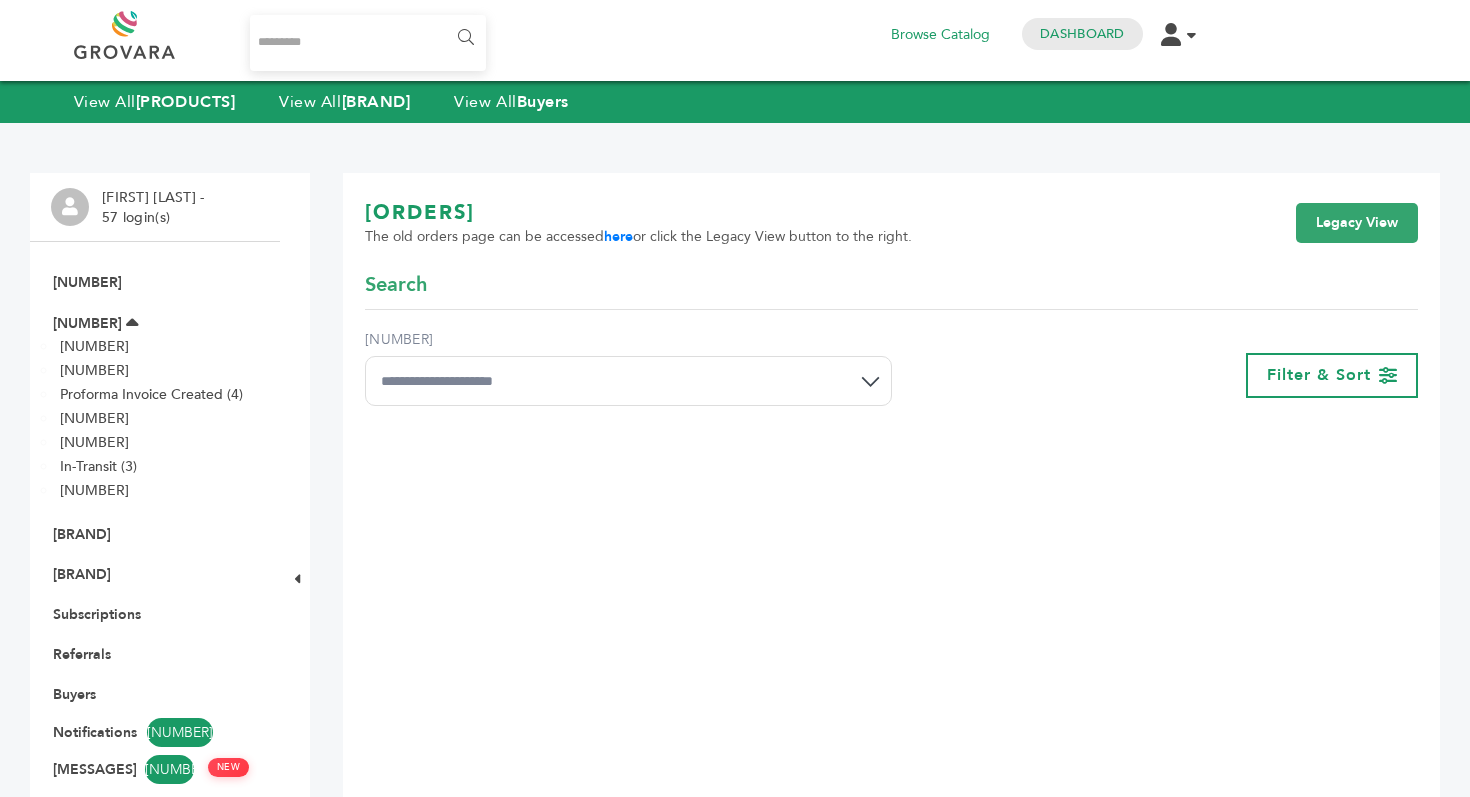scroll, scrollTop: 0, scrollLeft: 0, axis: both 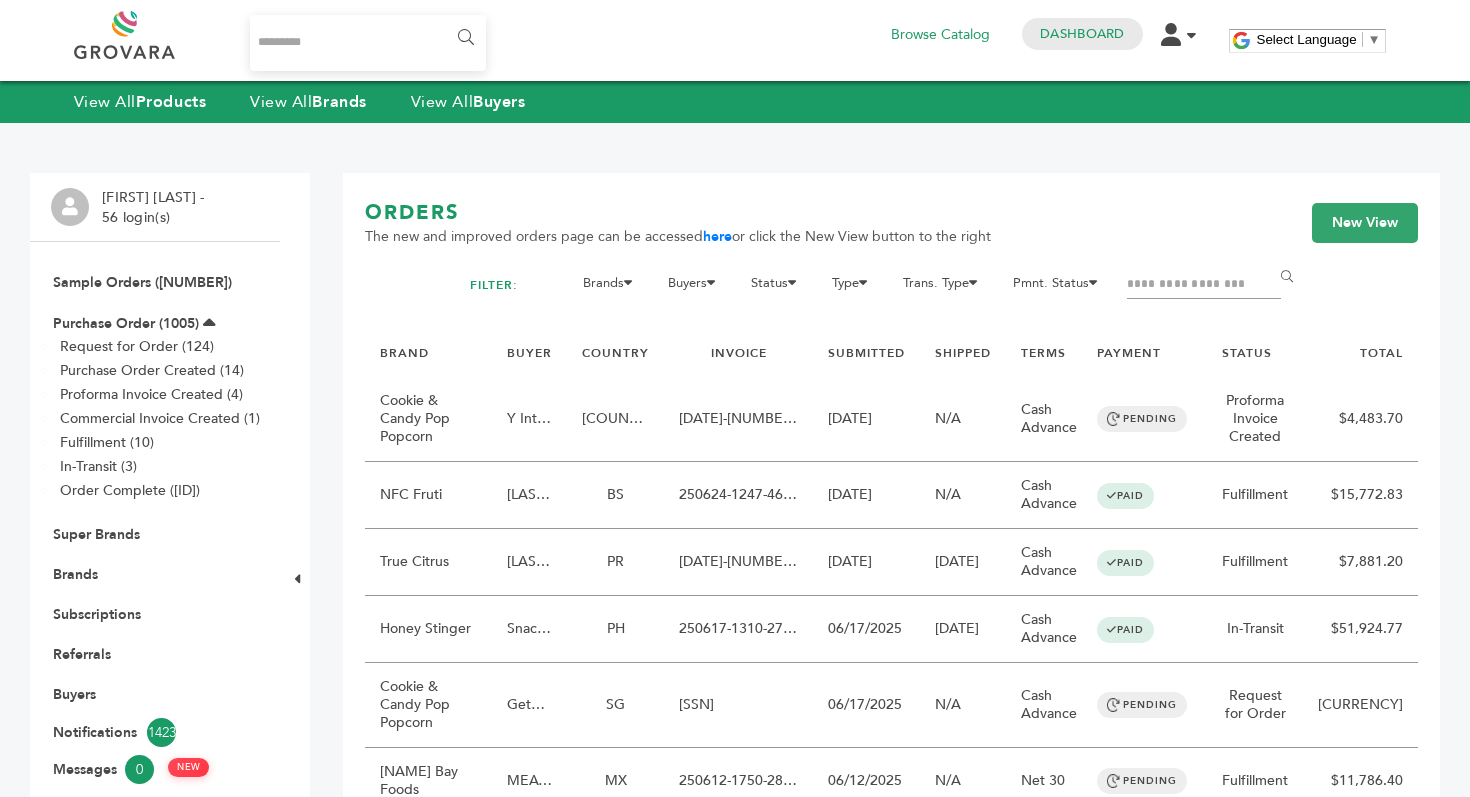 click at bounding box center [1204, 285] 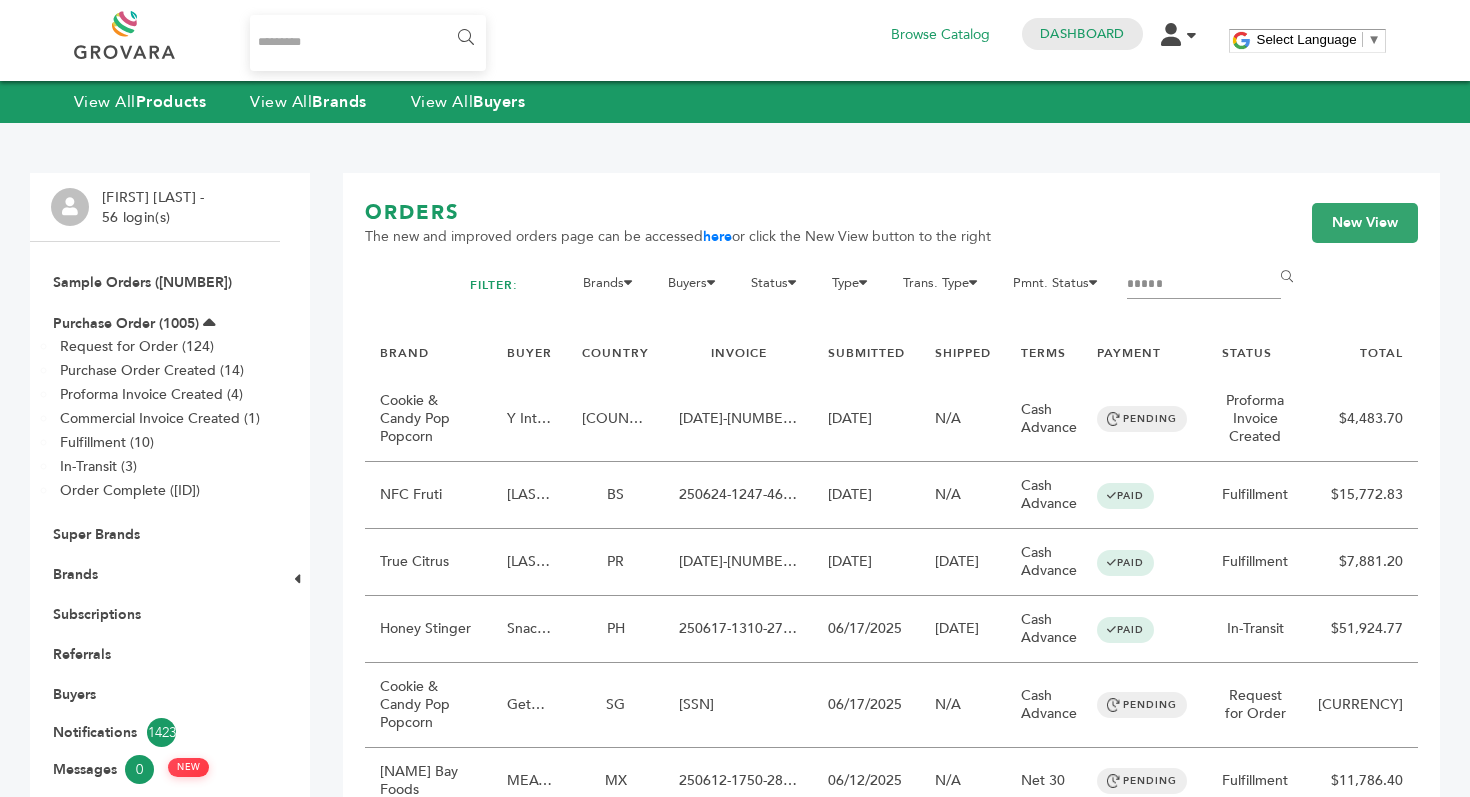type on "*****" 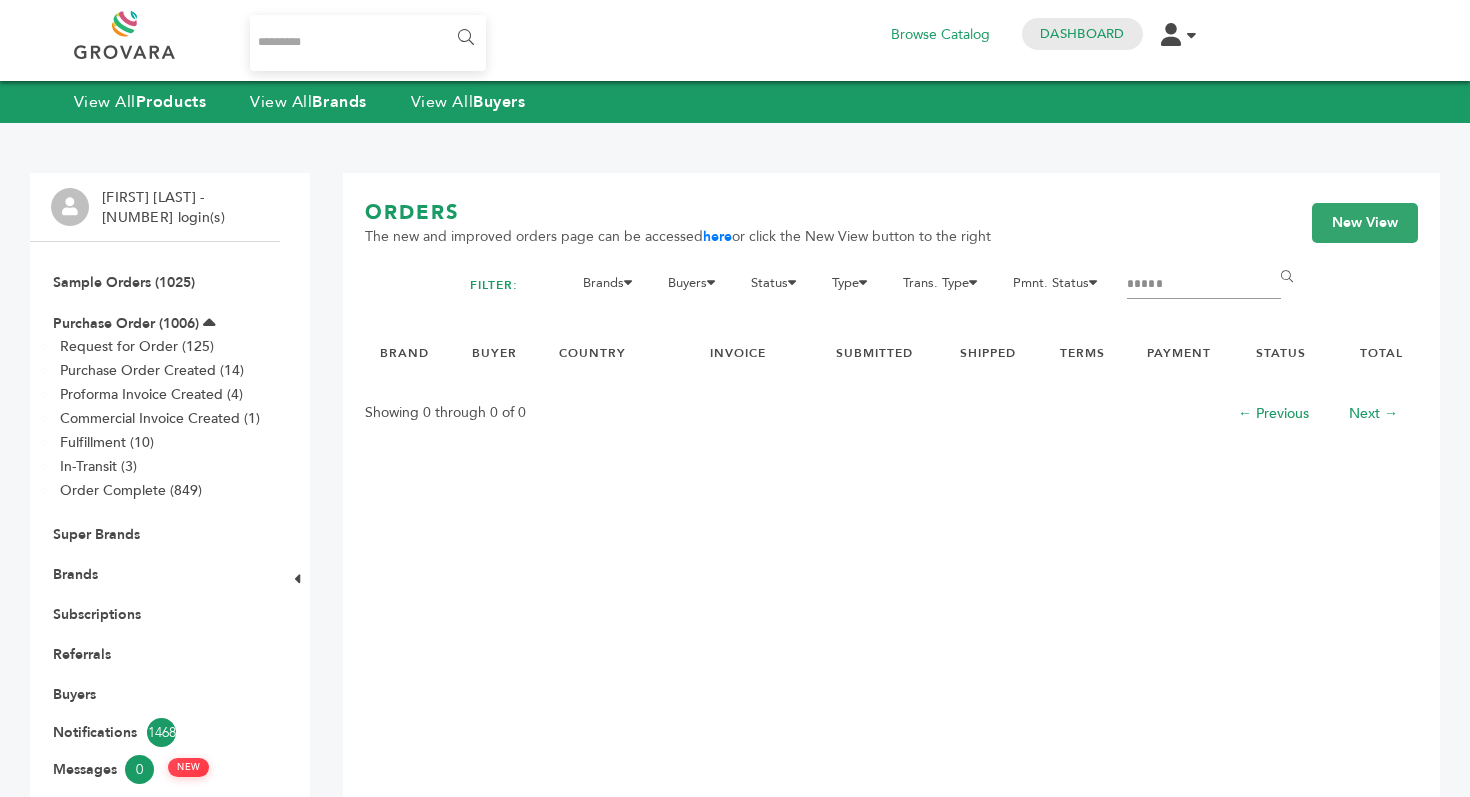 scroll, scrollTop: 0, scrollLeft: 0, axis: both 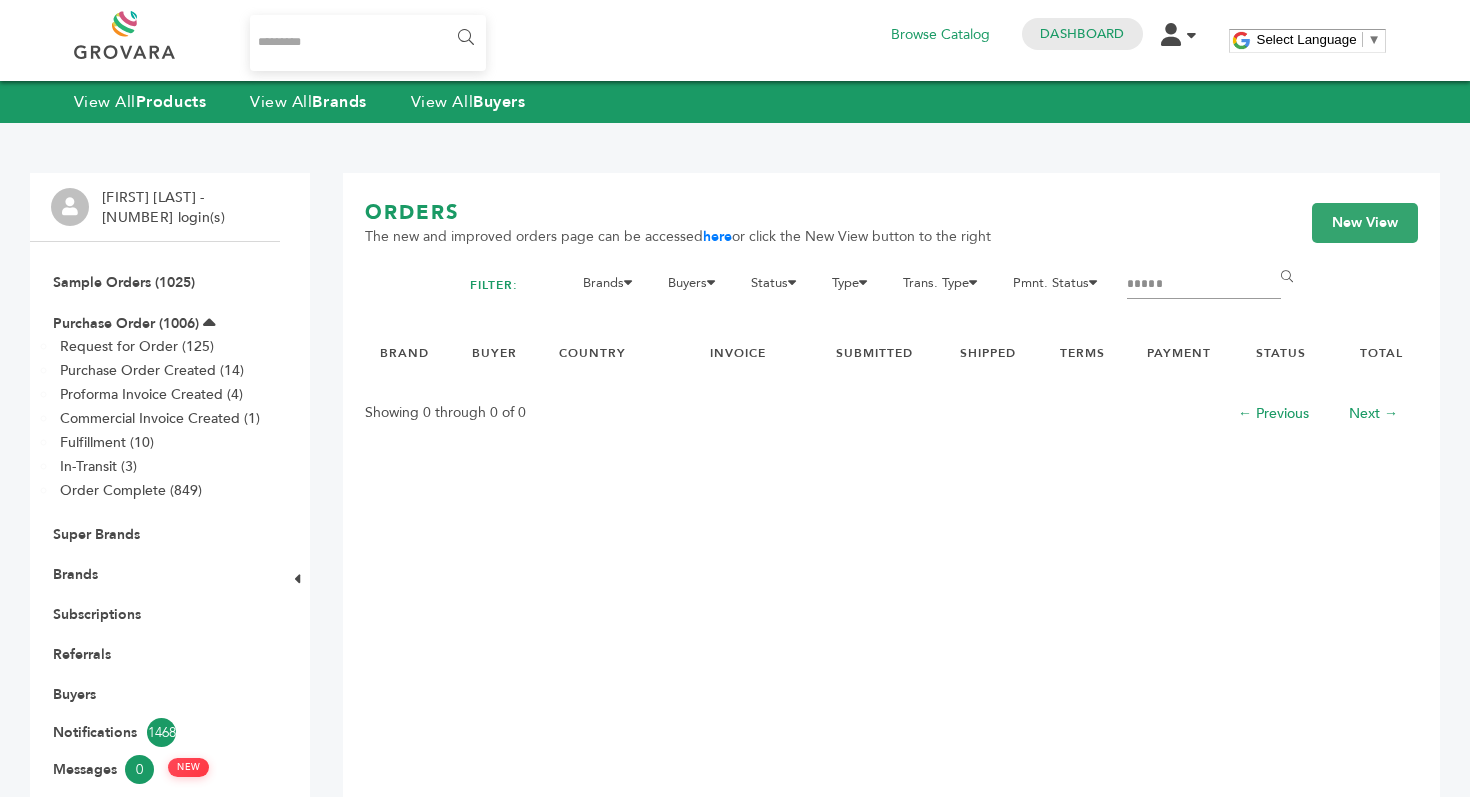 click on "*****" at bounding box center (1204, 285) 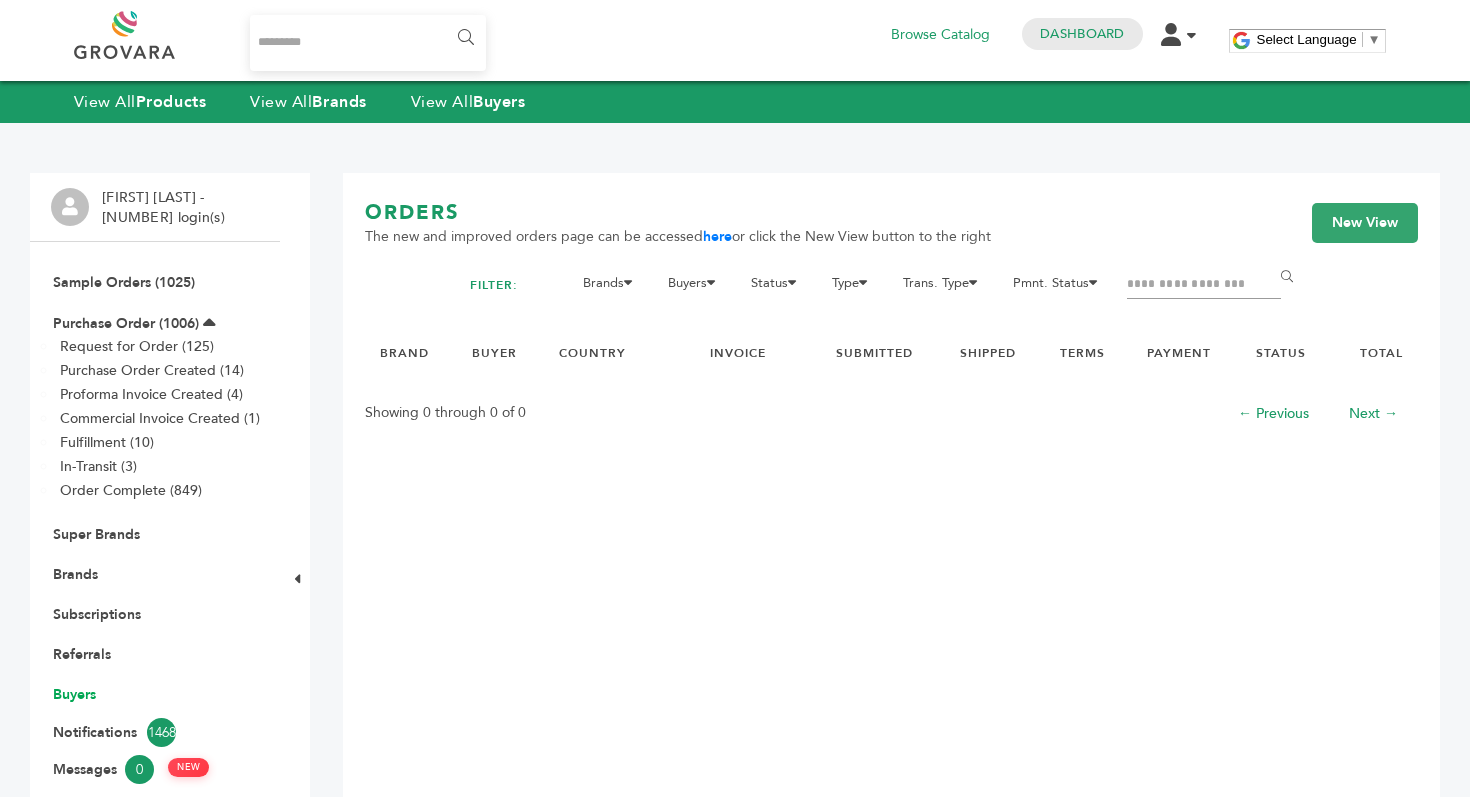 type 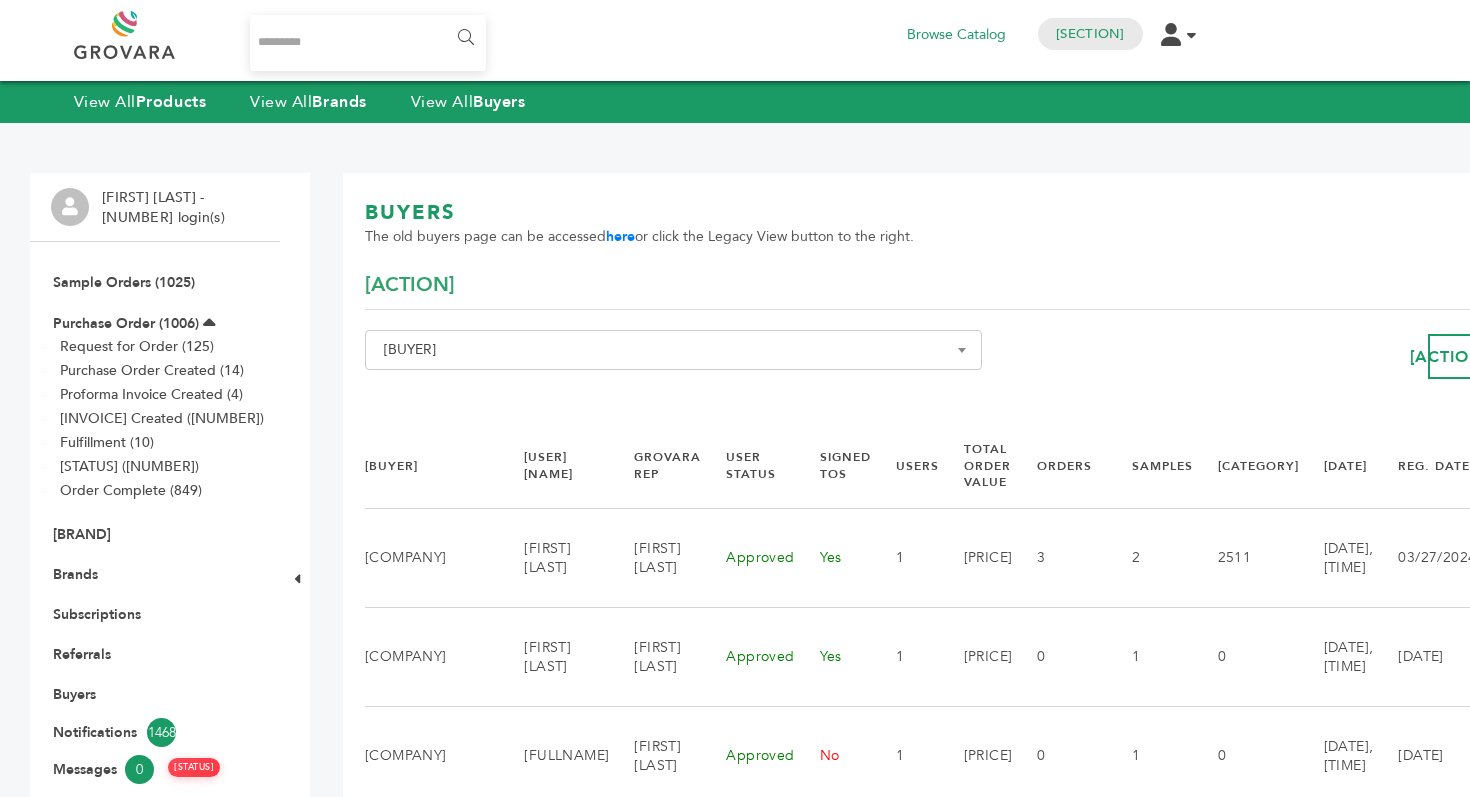 scroll, scrollTop: 0, scrollLeft: 0, axis: both 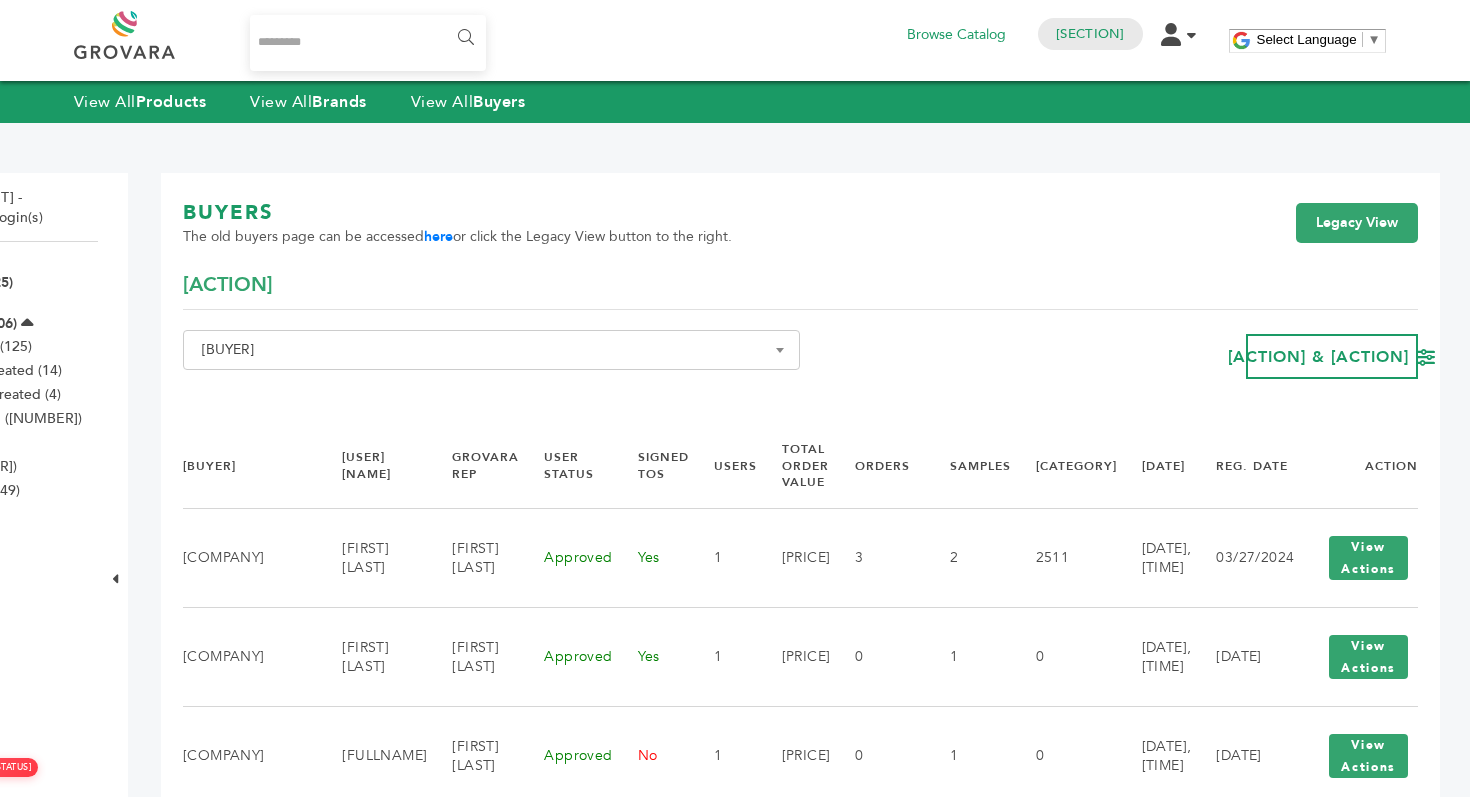 click on "Buyer Name" at bounding box center (491, 350) 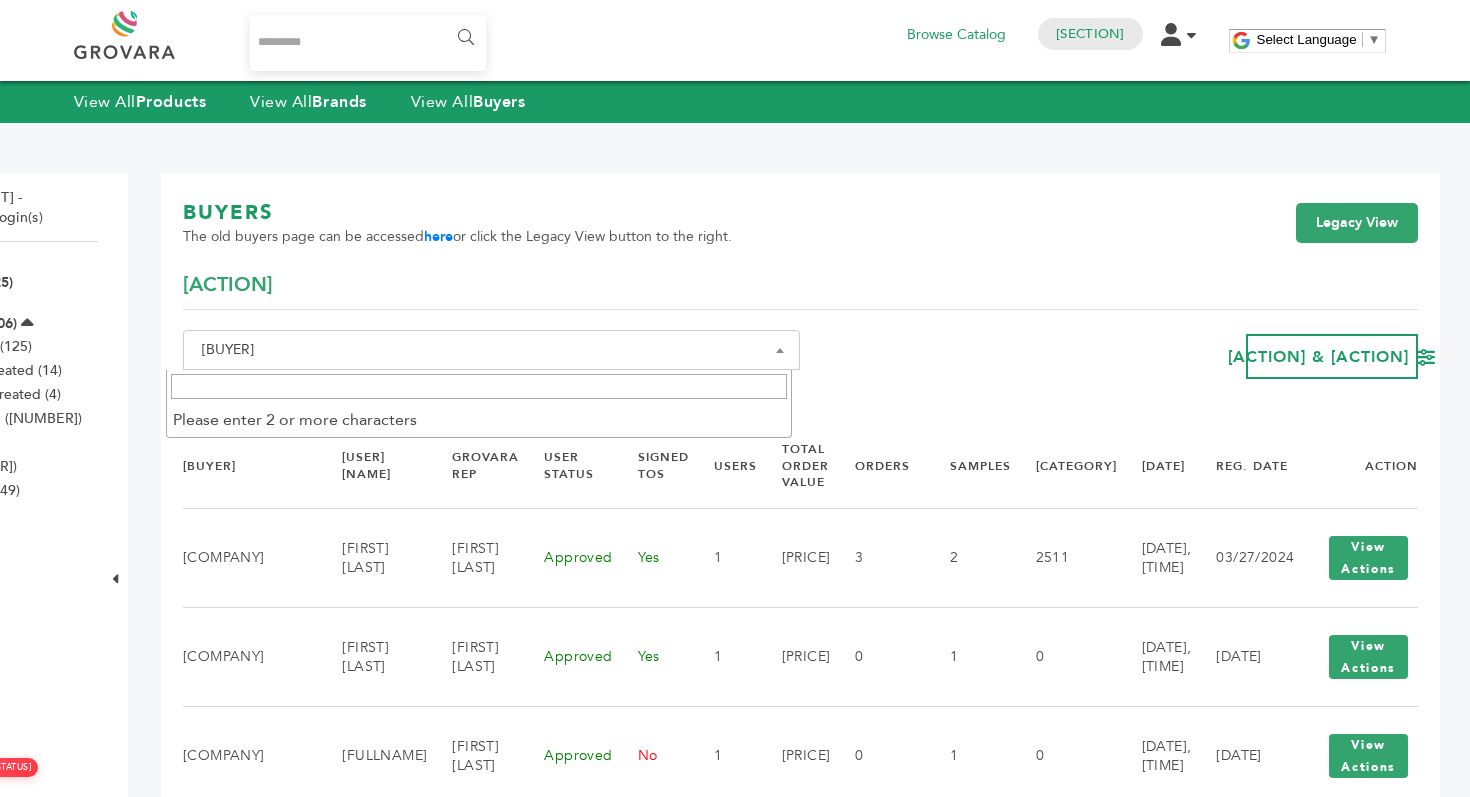 click at bounding box center (479, 386) 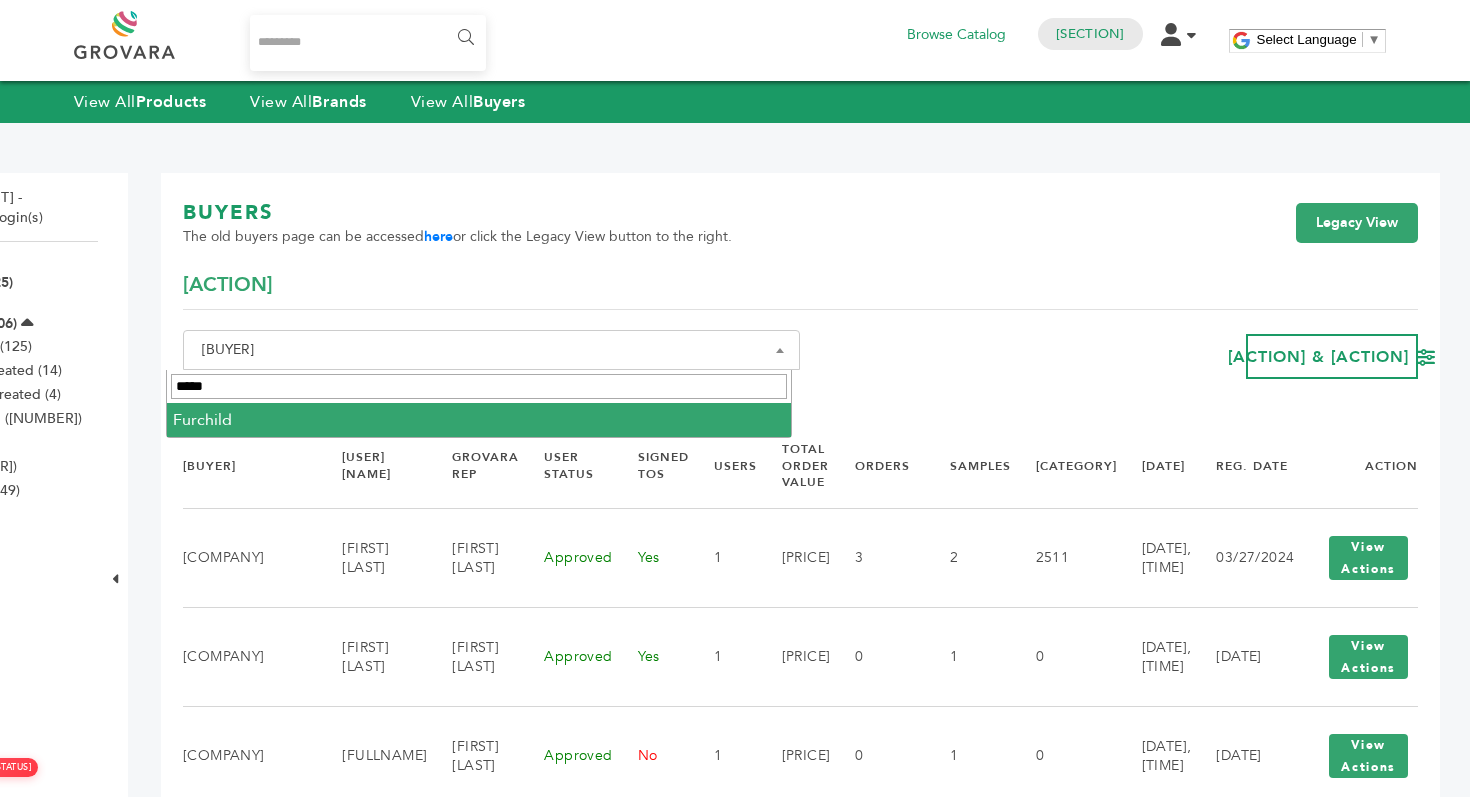 type on "*****" 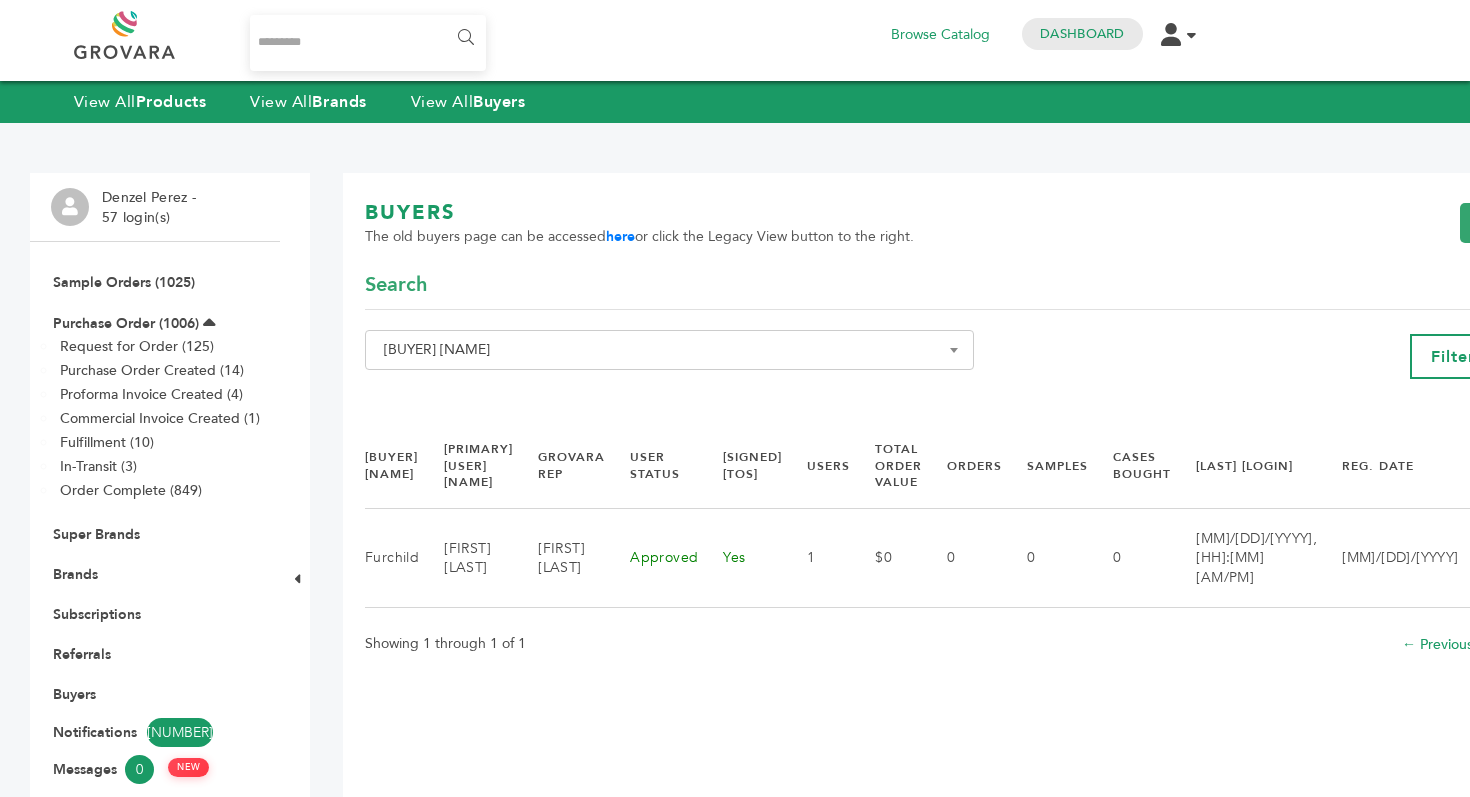 scroll, scrollTop: 0, scrollLeft: 0, axis: both 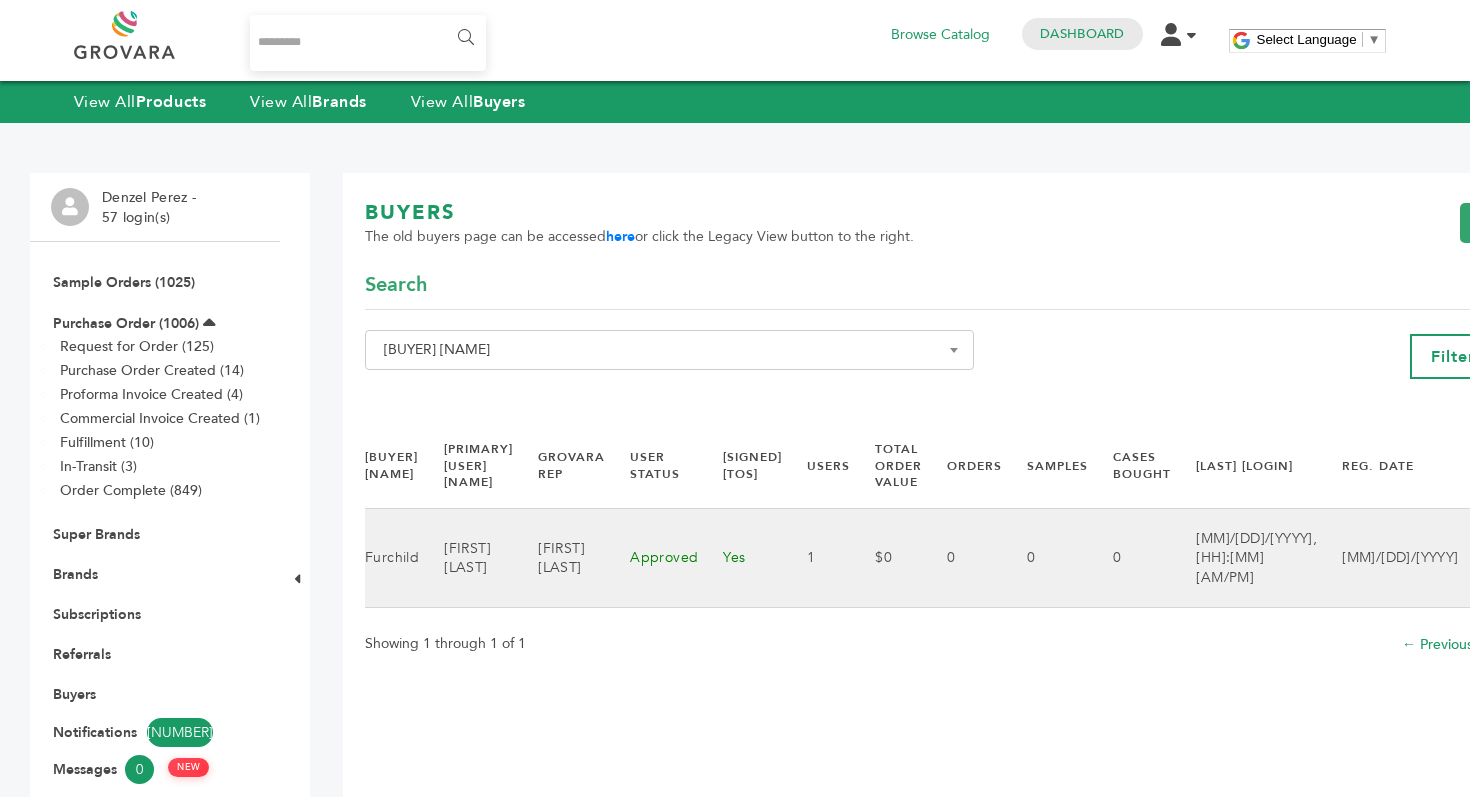click on "Tina Bumanglag" at bounding box center [466, 558] 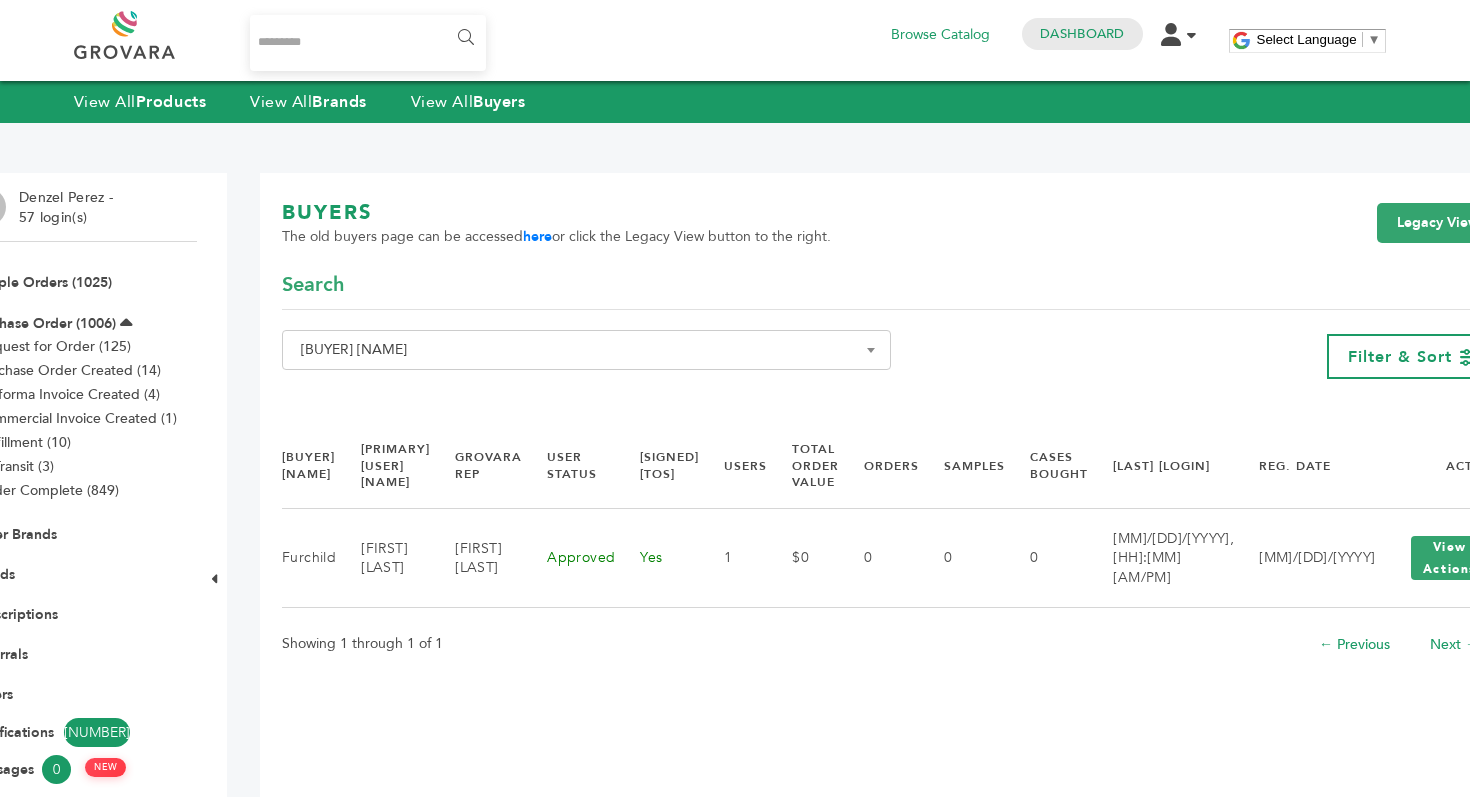 click on "Buyer Name" at bounding box center (586, 350) 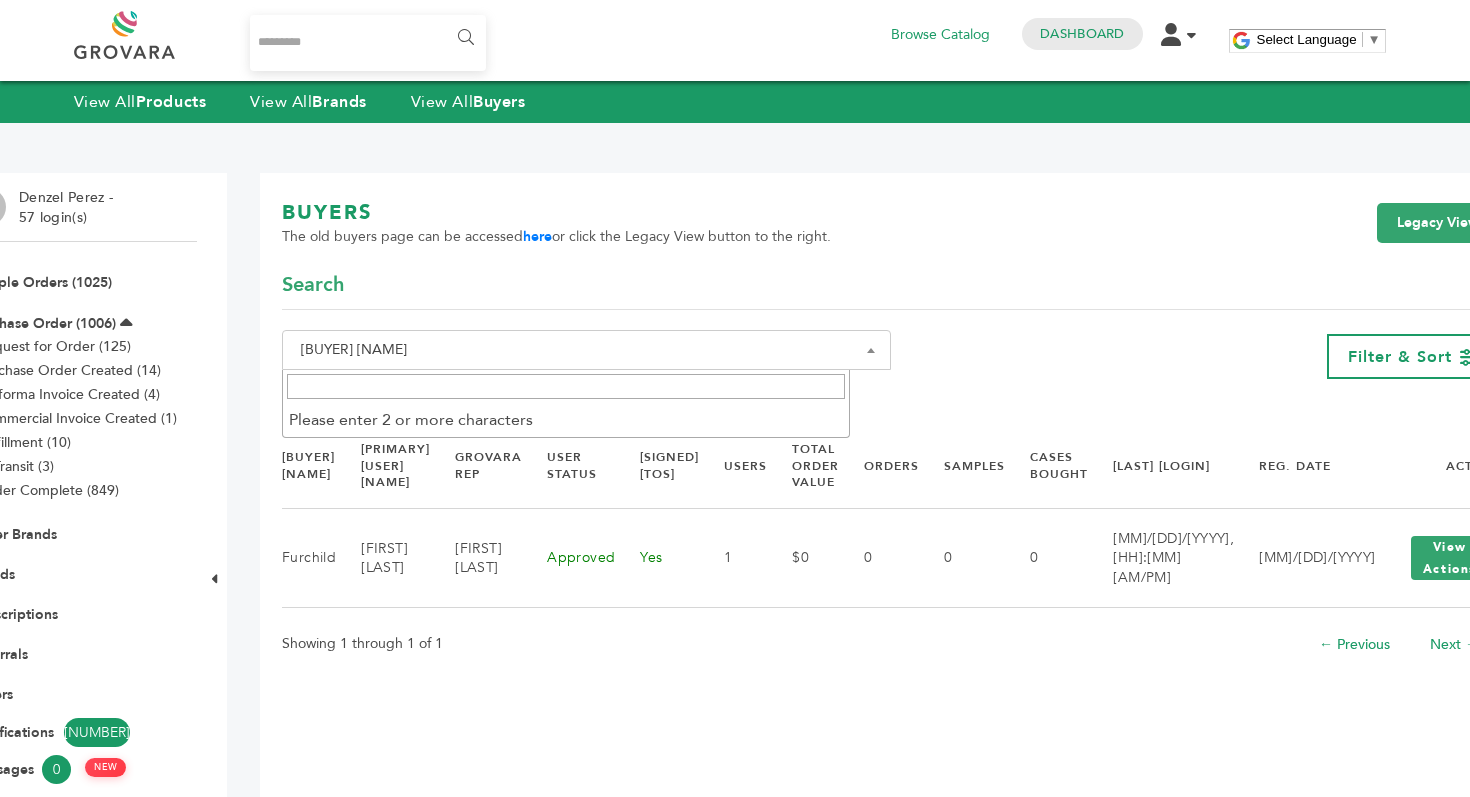 click at bounding box center (566, 386) 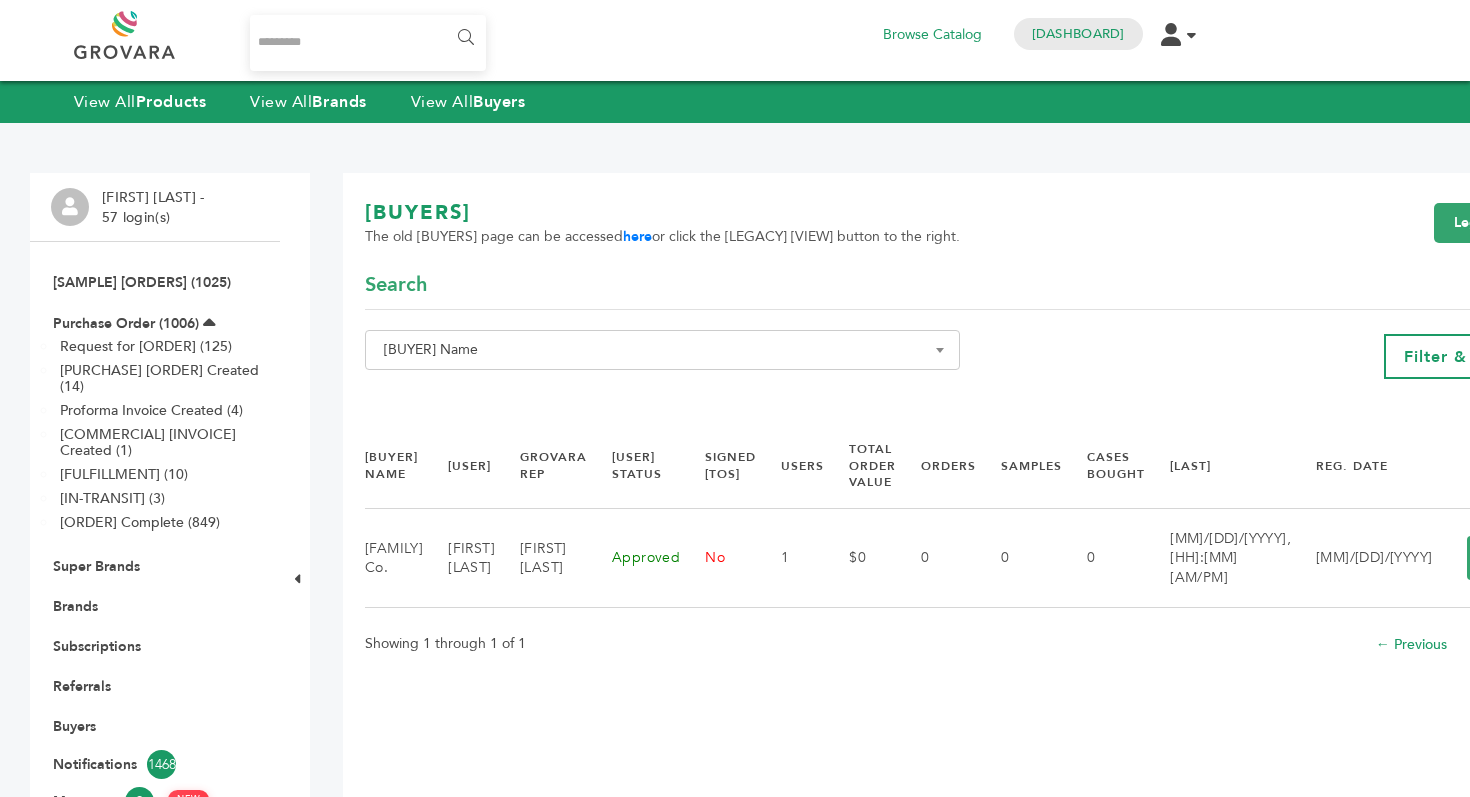 scroll, scrollTop: 0, scrollLeft: 0, axis: both 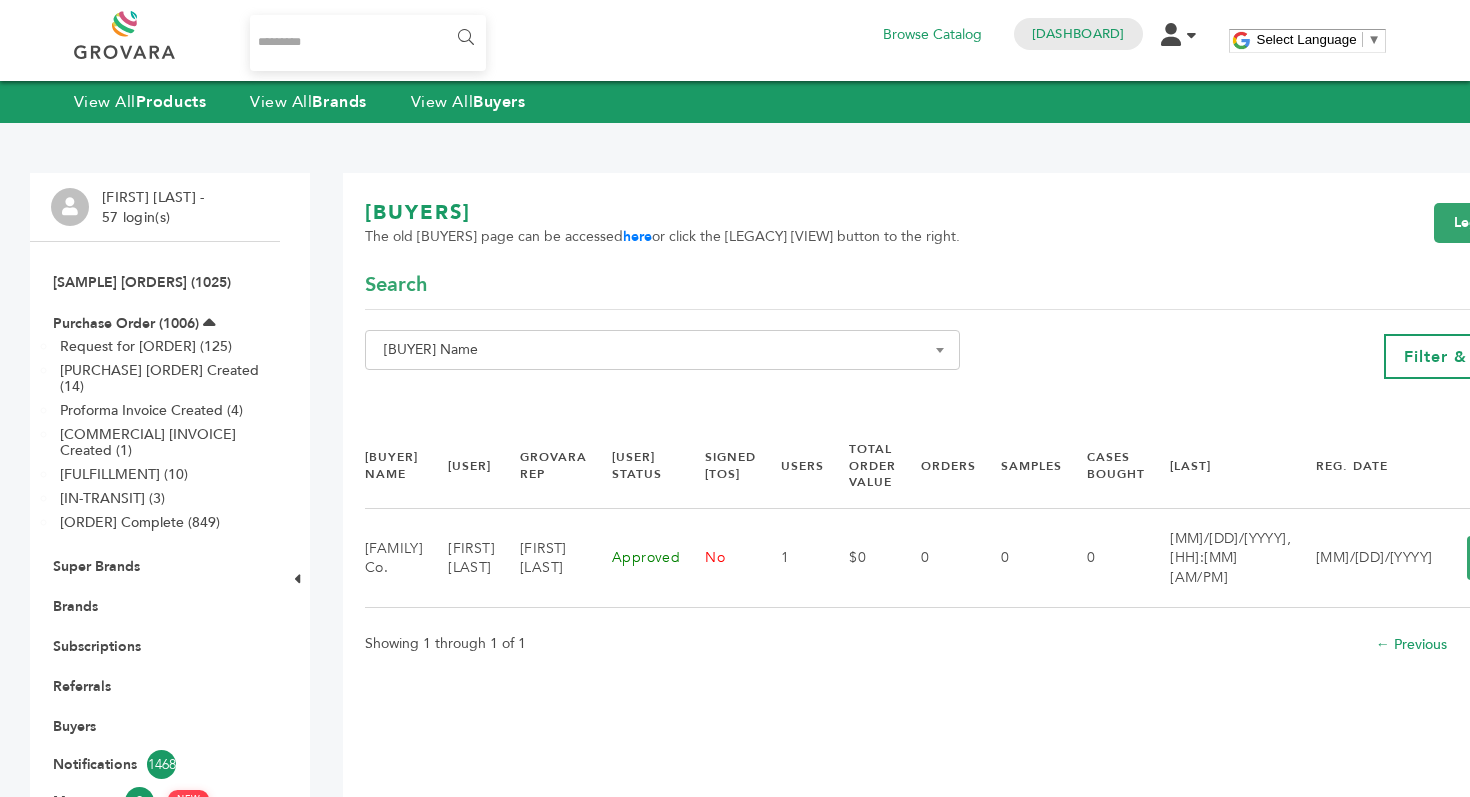 click on "[BUYER] [NAME]" at bounding box center (662, 350) 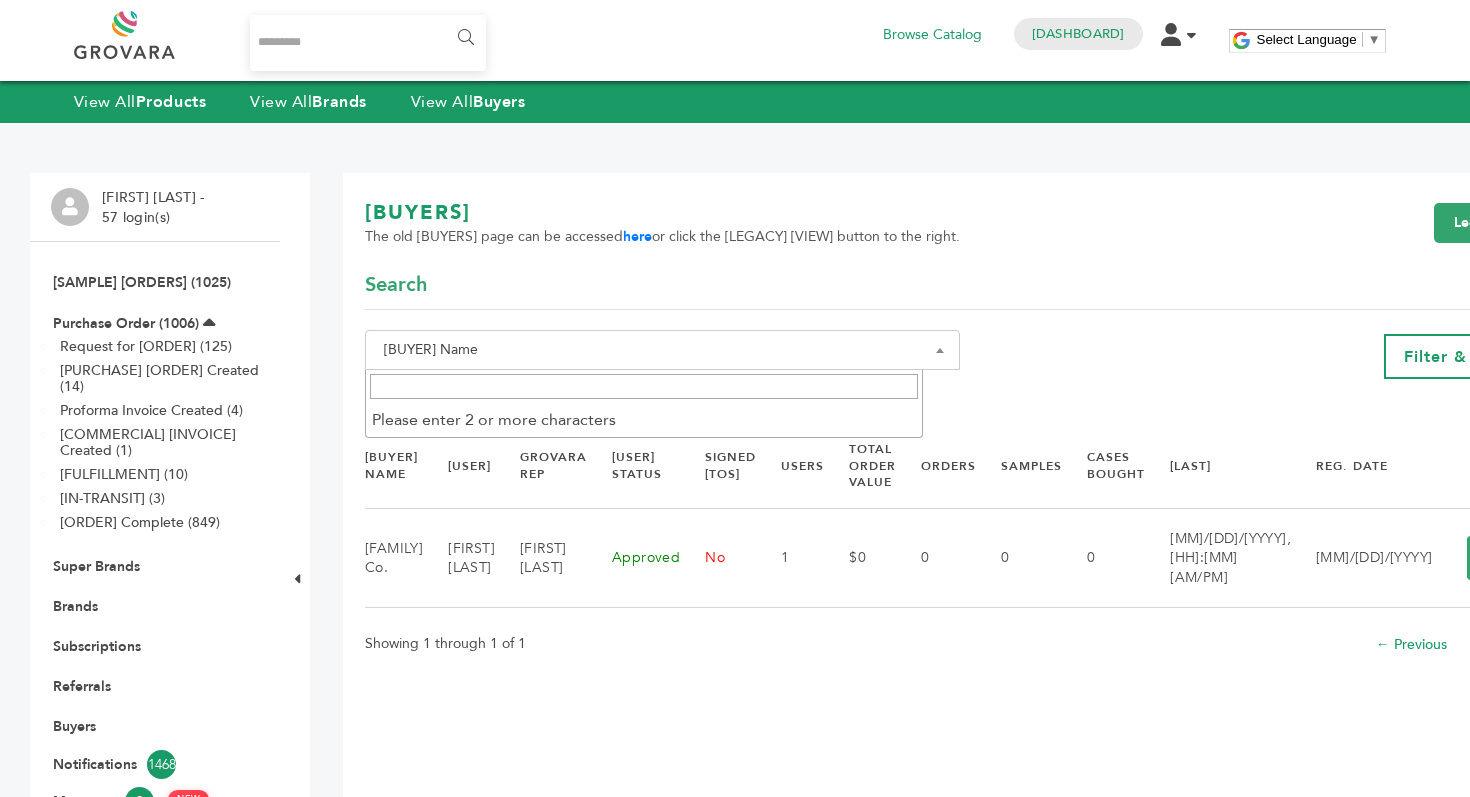 click at bounding box center (644, 386) 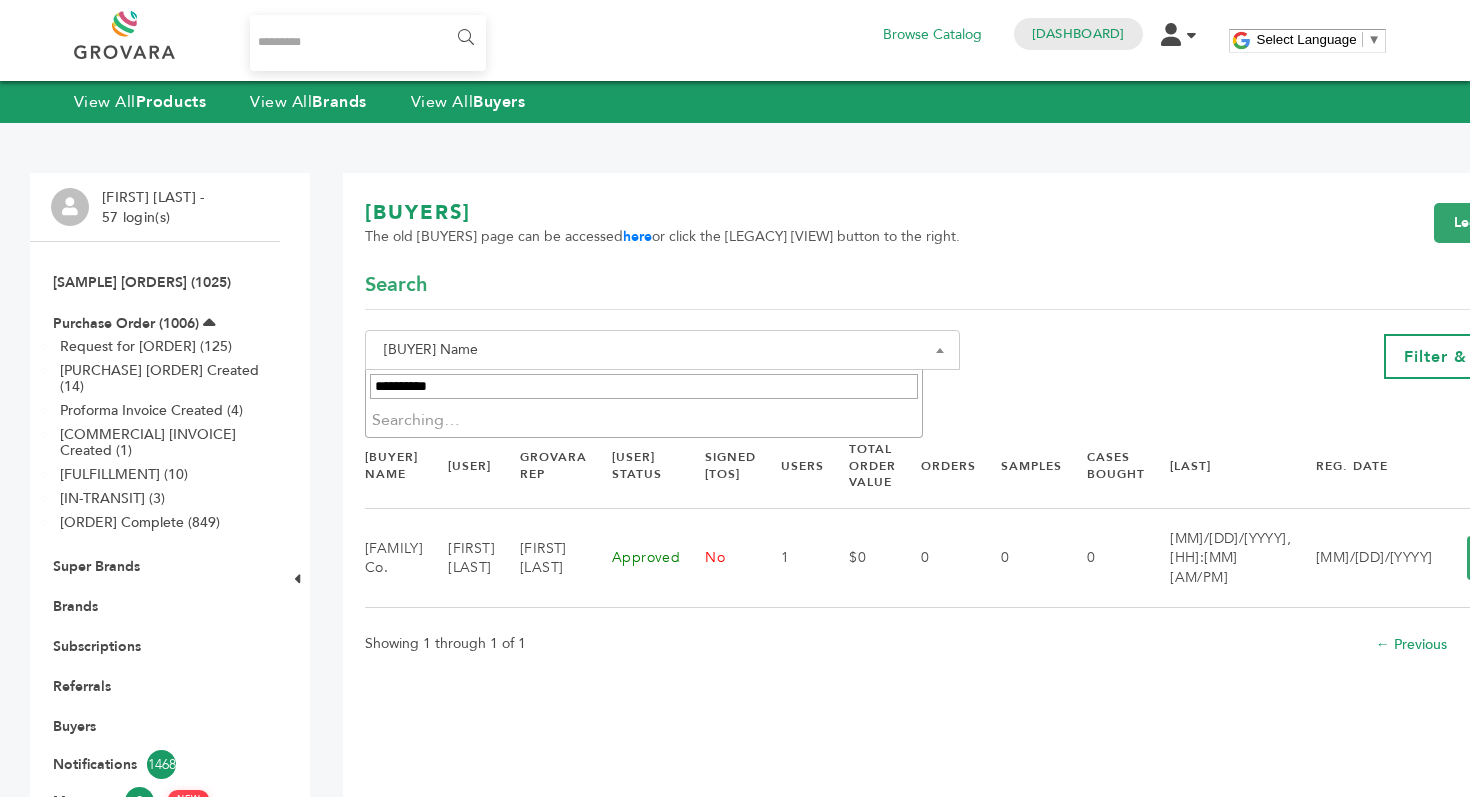 type on "**********" 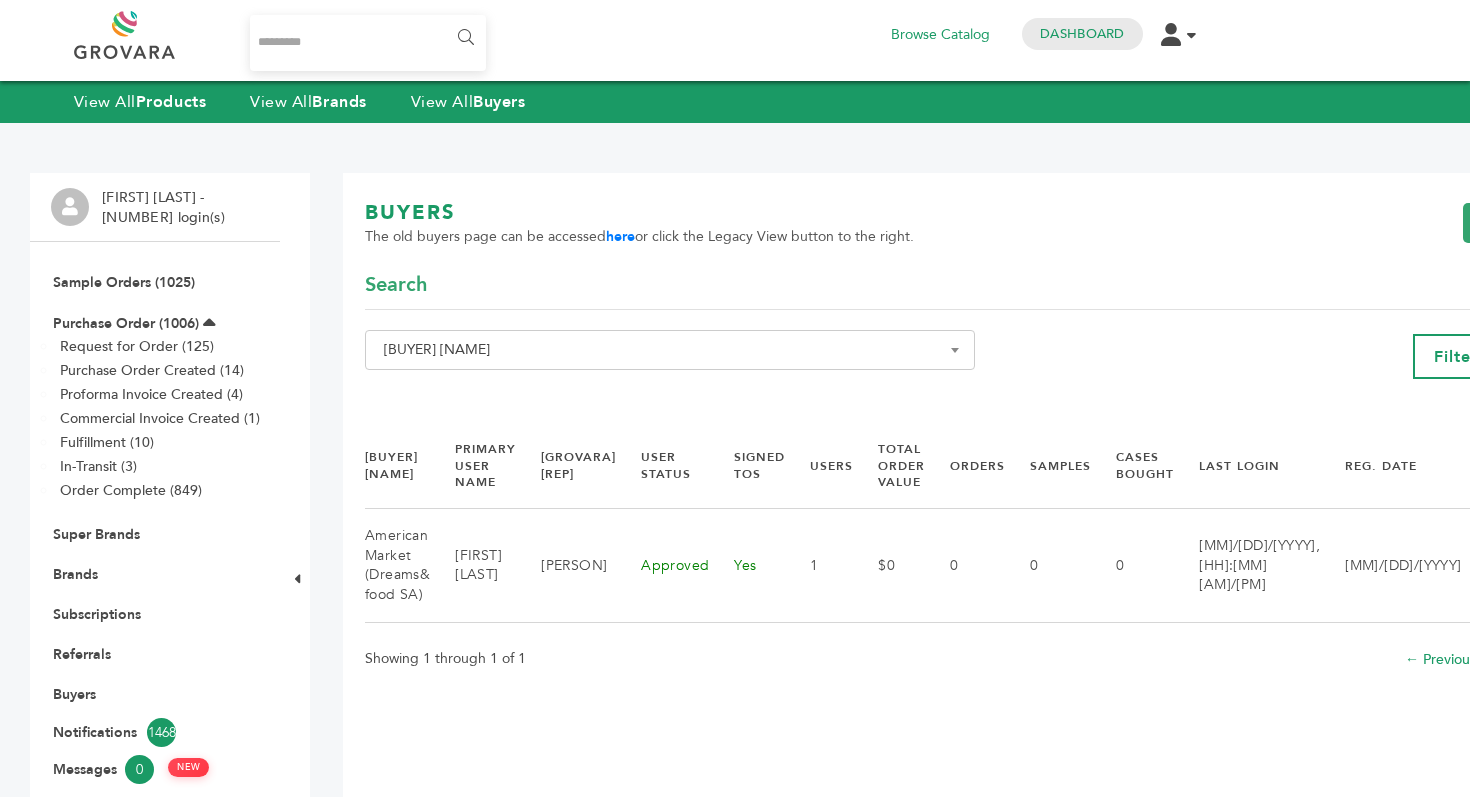 scroll, scrollTop: 0, scrollLeft: 0, axis: both 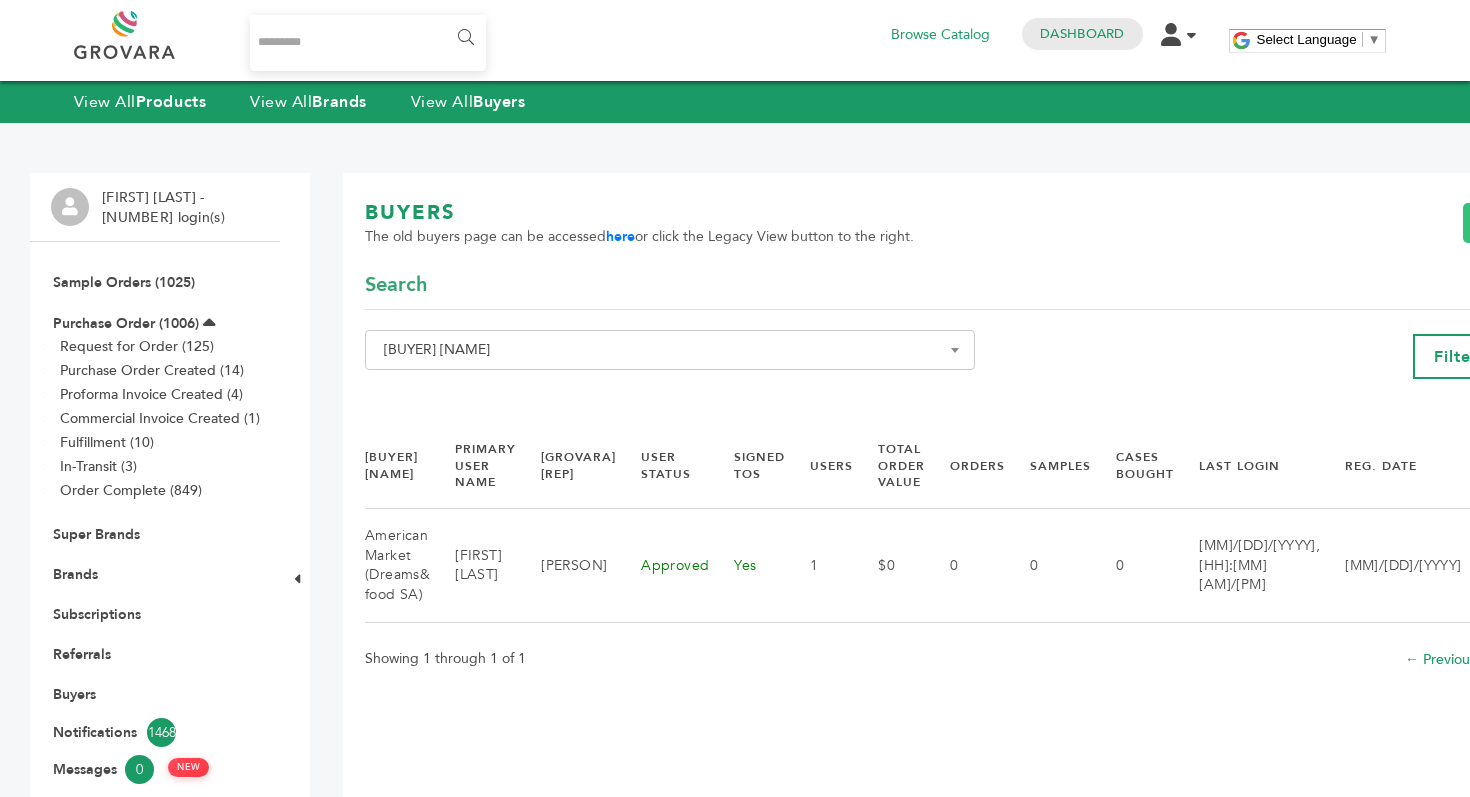 click on "Legacy View" at bounding box center [1524, 223] 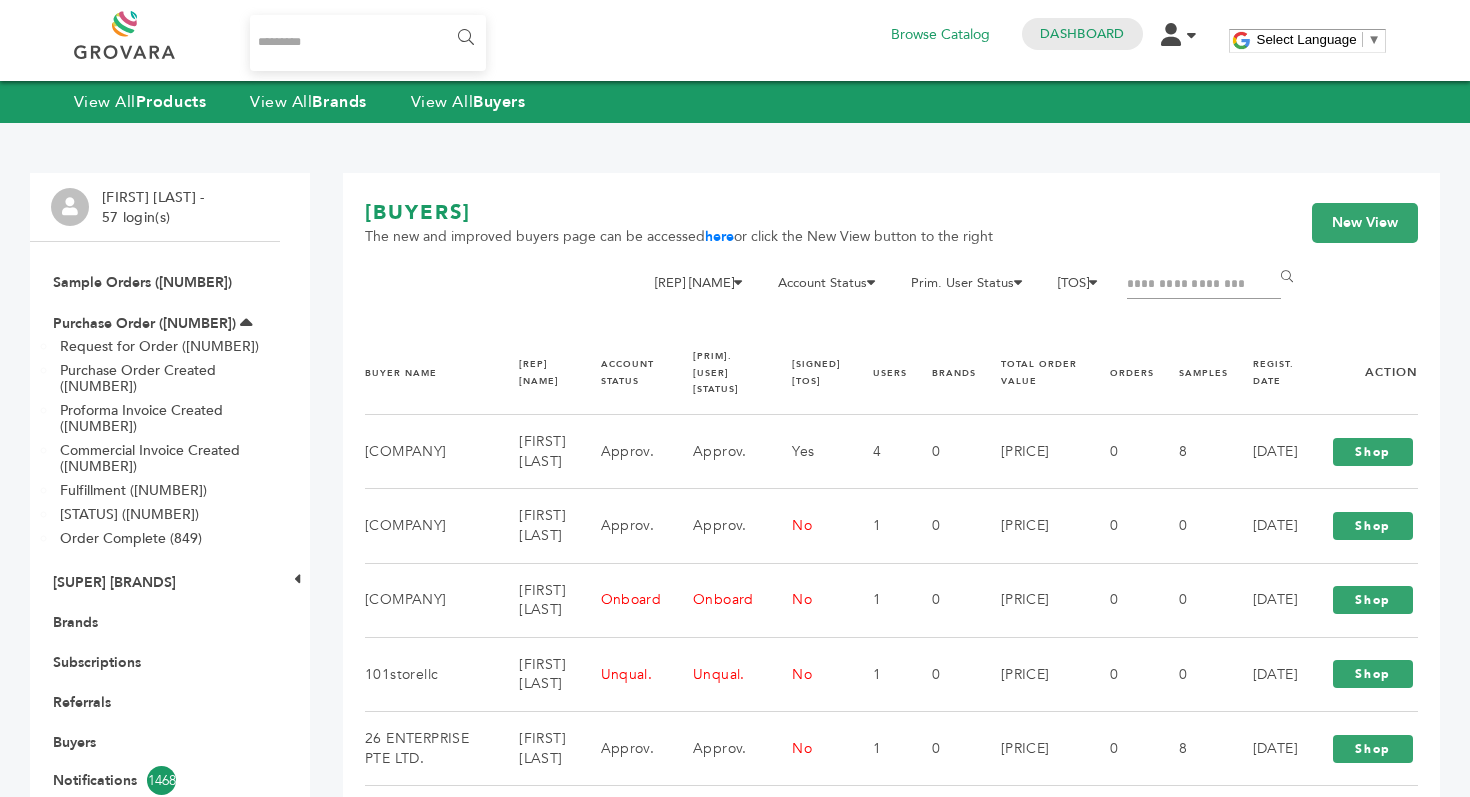scroll, scrollTop: 0, scrollLeft: 0, axis: both 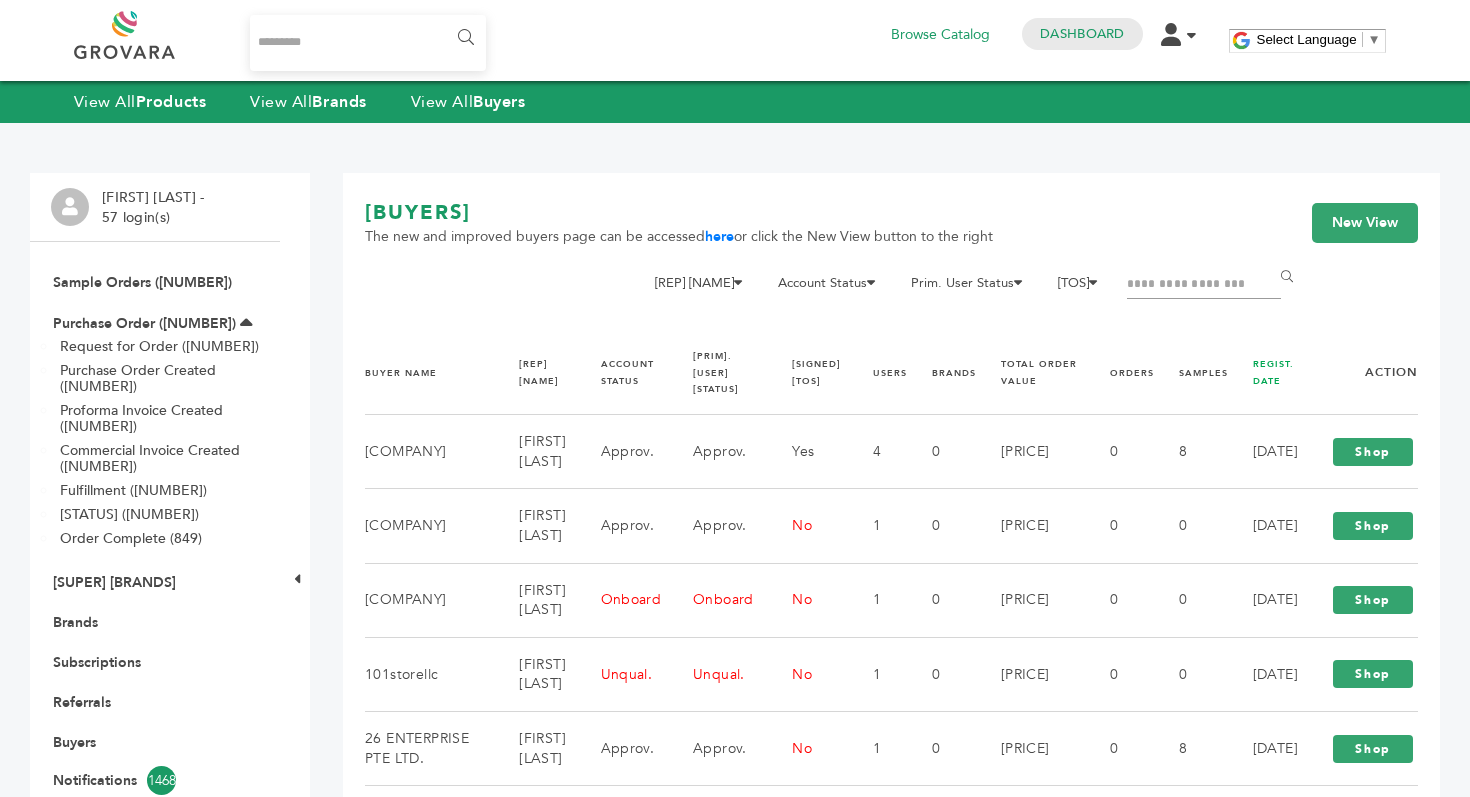 click on "REGIST. DATE" at bounding box center [1273, 372] 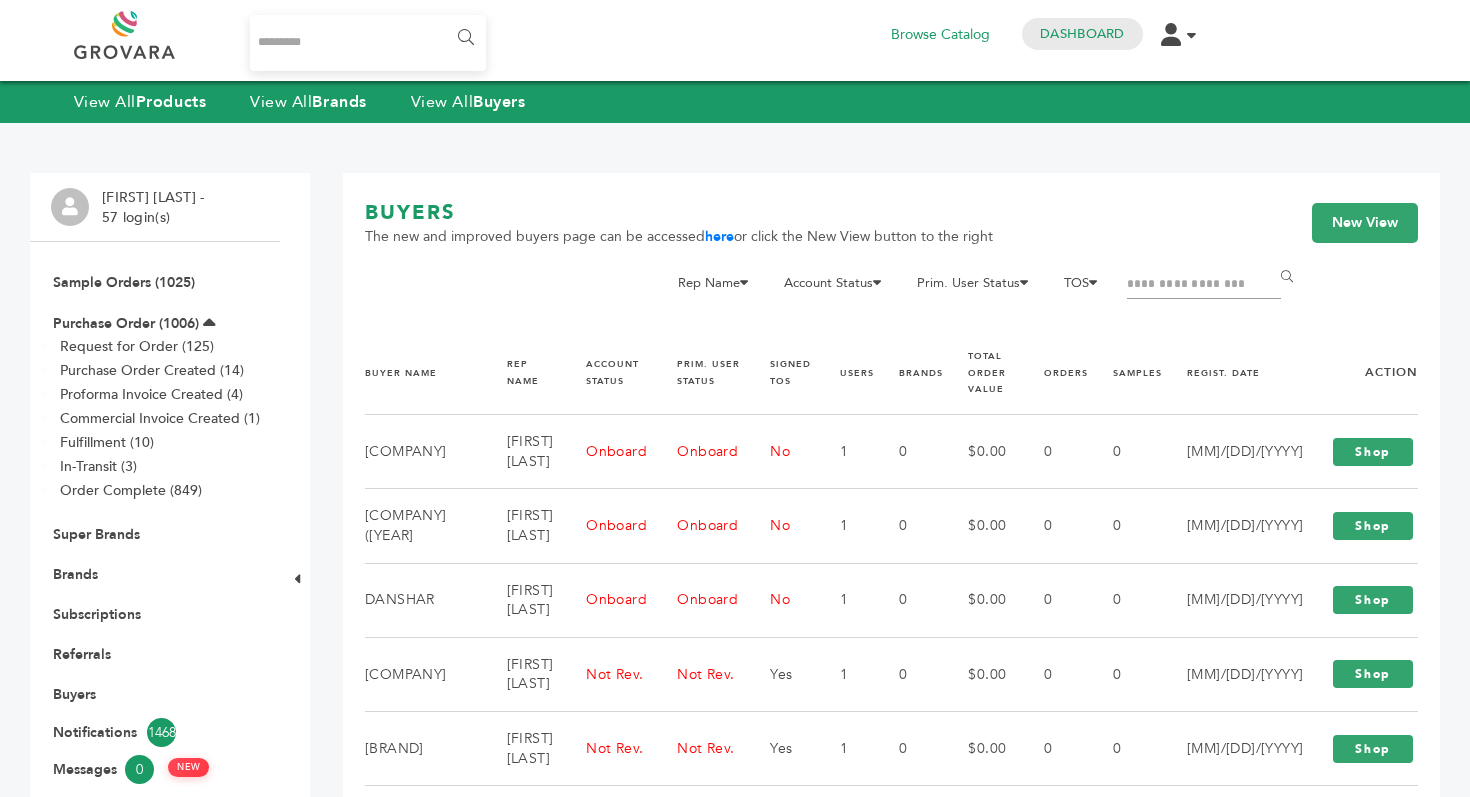 scroll, scrollTop: 0, scrollLeft: 0, axis: both 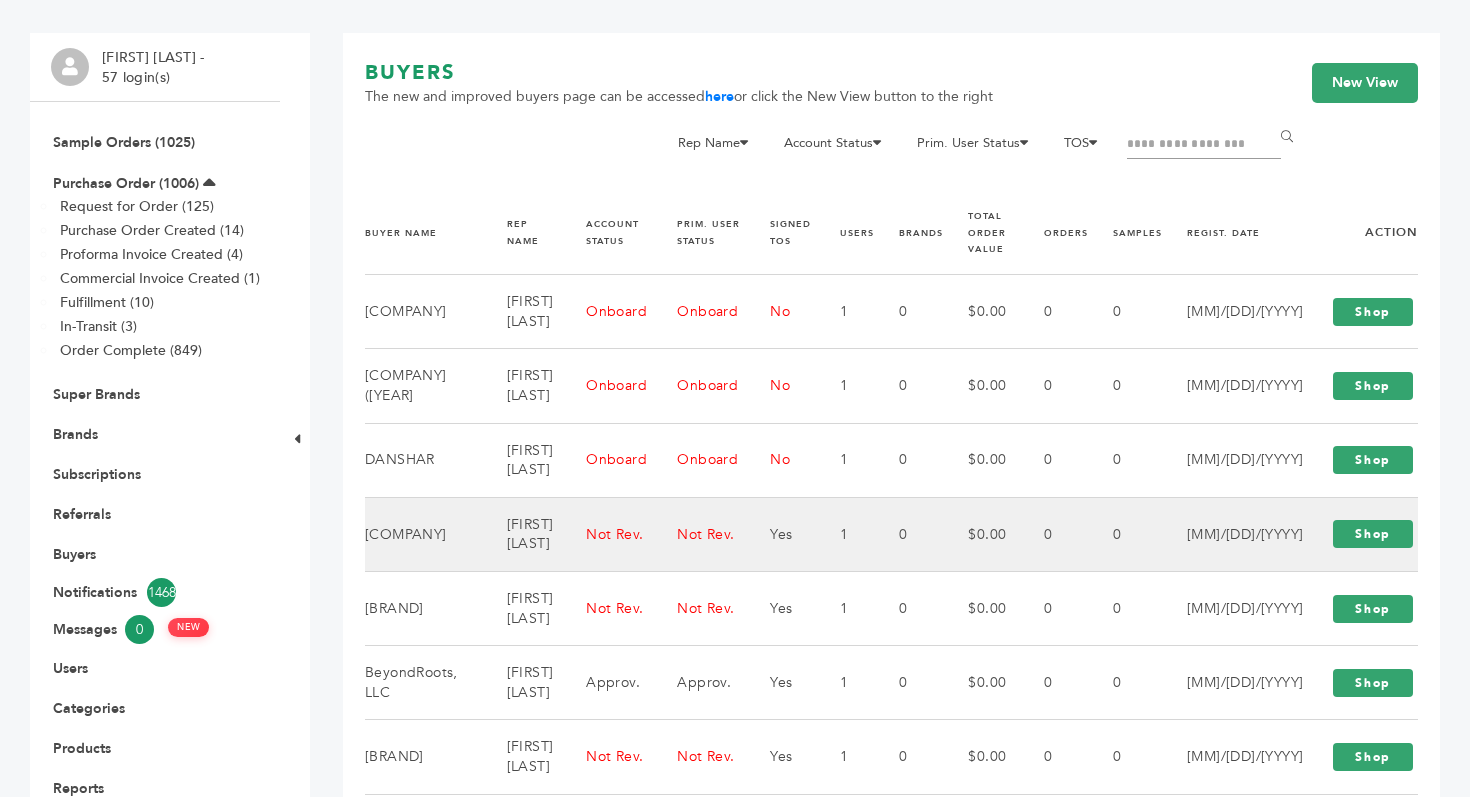 click on "Not Rev." at bounding box center [606, 534] 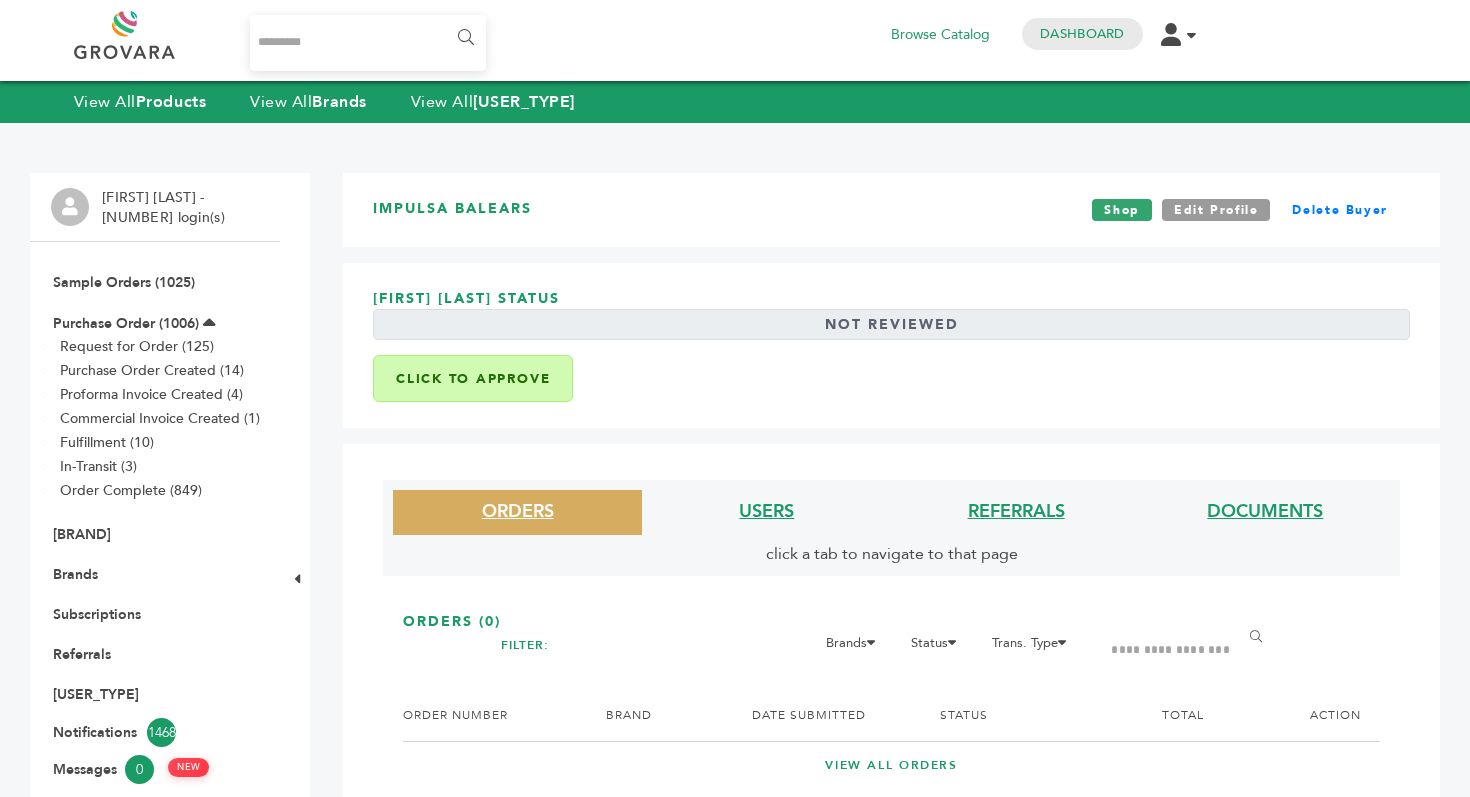 scroll, scrollTop: 0, scrollLeft: 0, axis: both 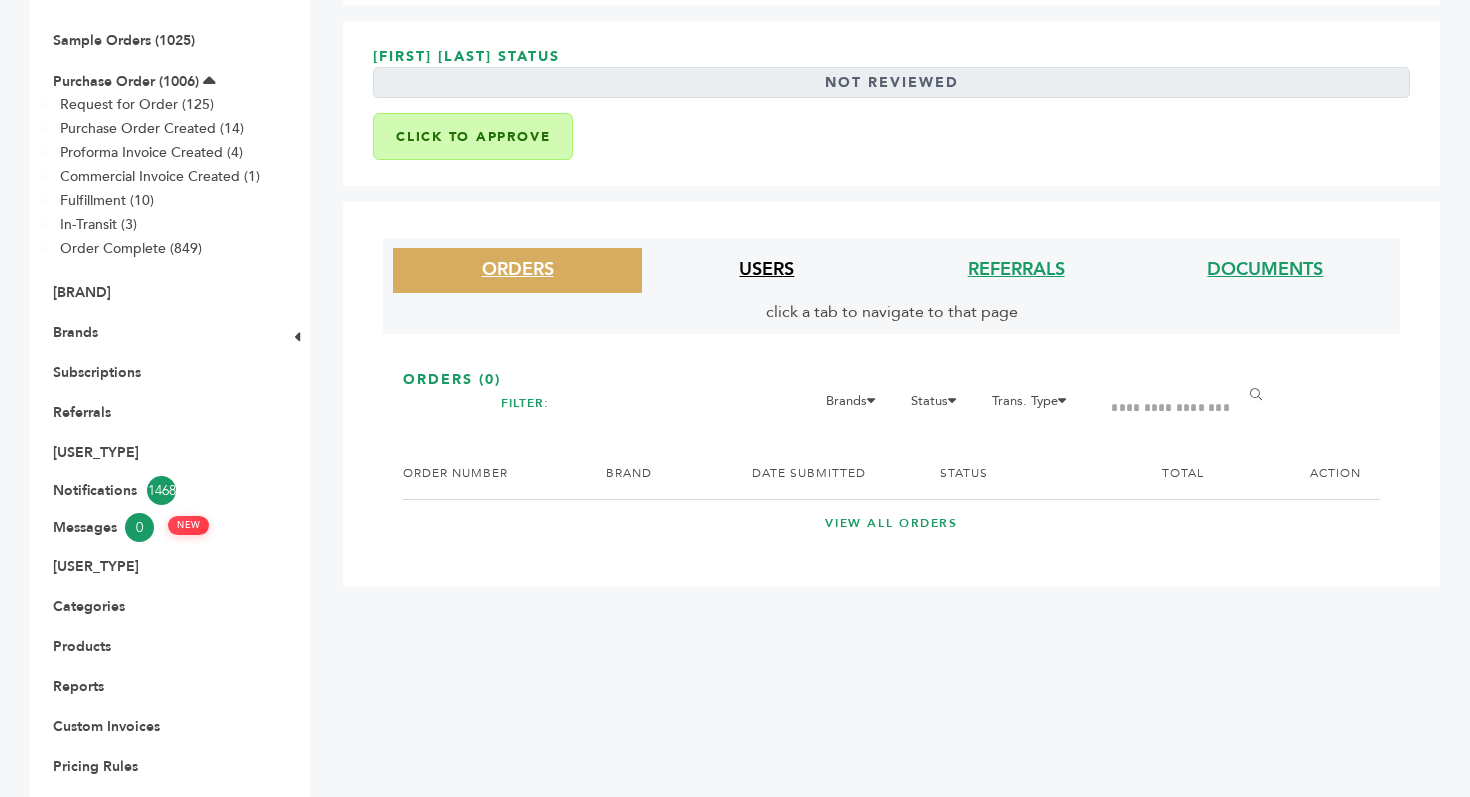 click on "USERS" at bounding box center [766, 269] 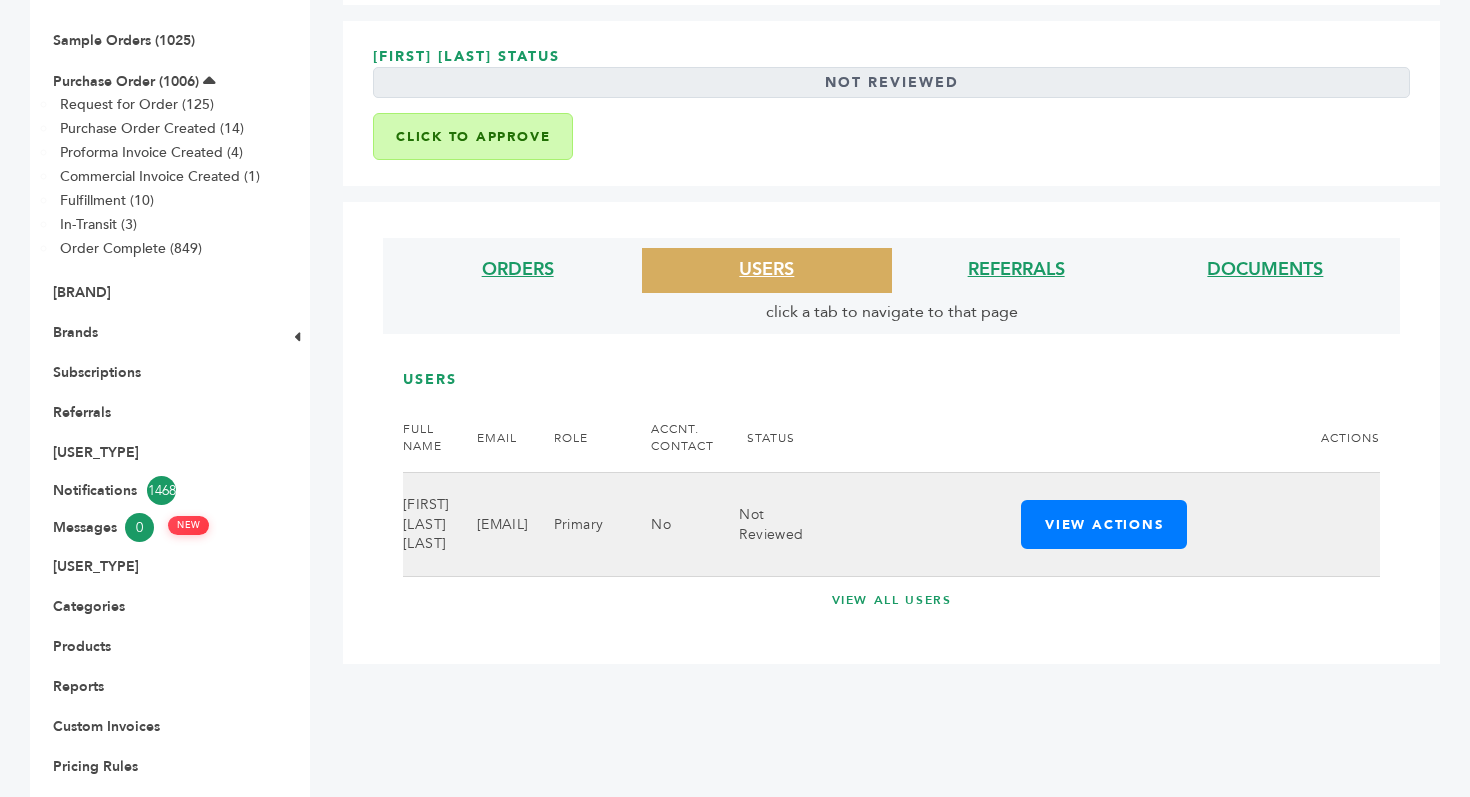 drag, startPoint x: 491, startPoint y: 526, endPoint x: 620, endPoint y: 536, distance: 129.38702 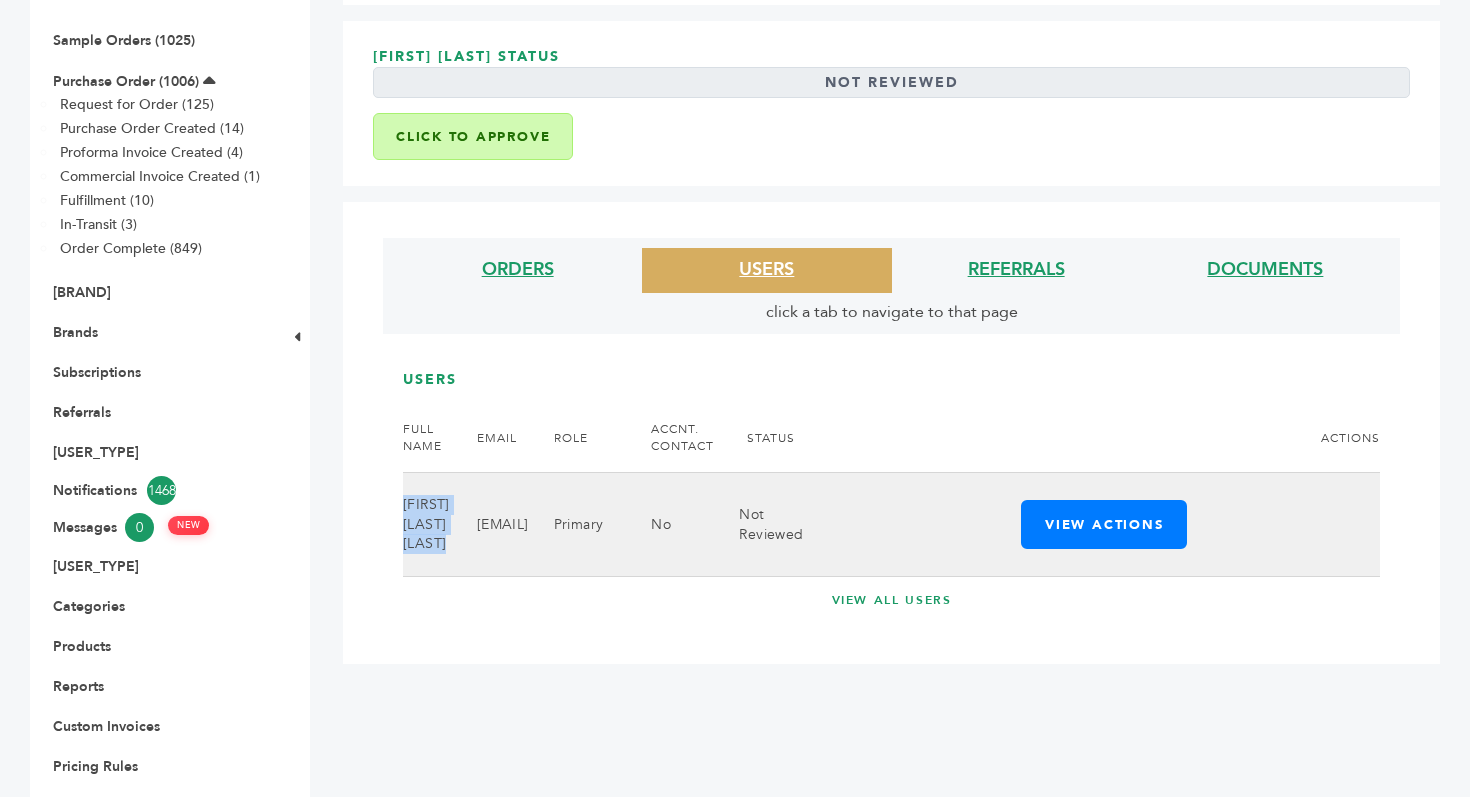 drag, startPoint x: 406, startPoint y: 502, endPoint x: 461, endPoint y: 560, distance: 79.93122 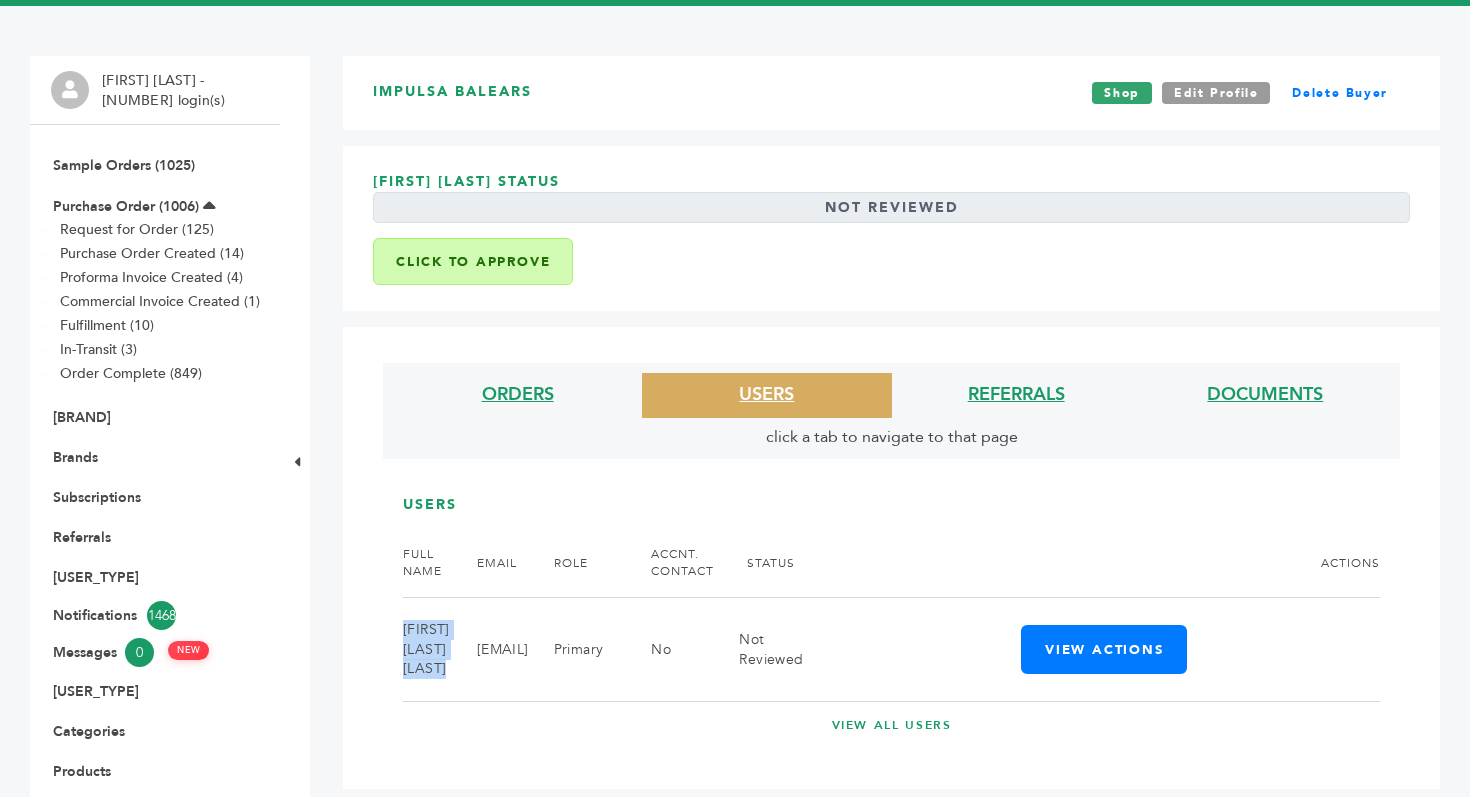 scroll, scrollTop: 95, scrollLeft: 0, axis: vertical 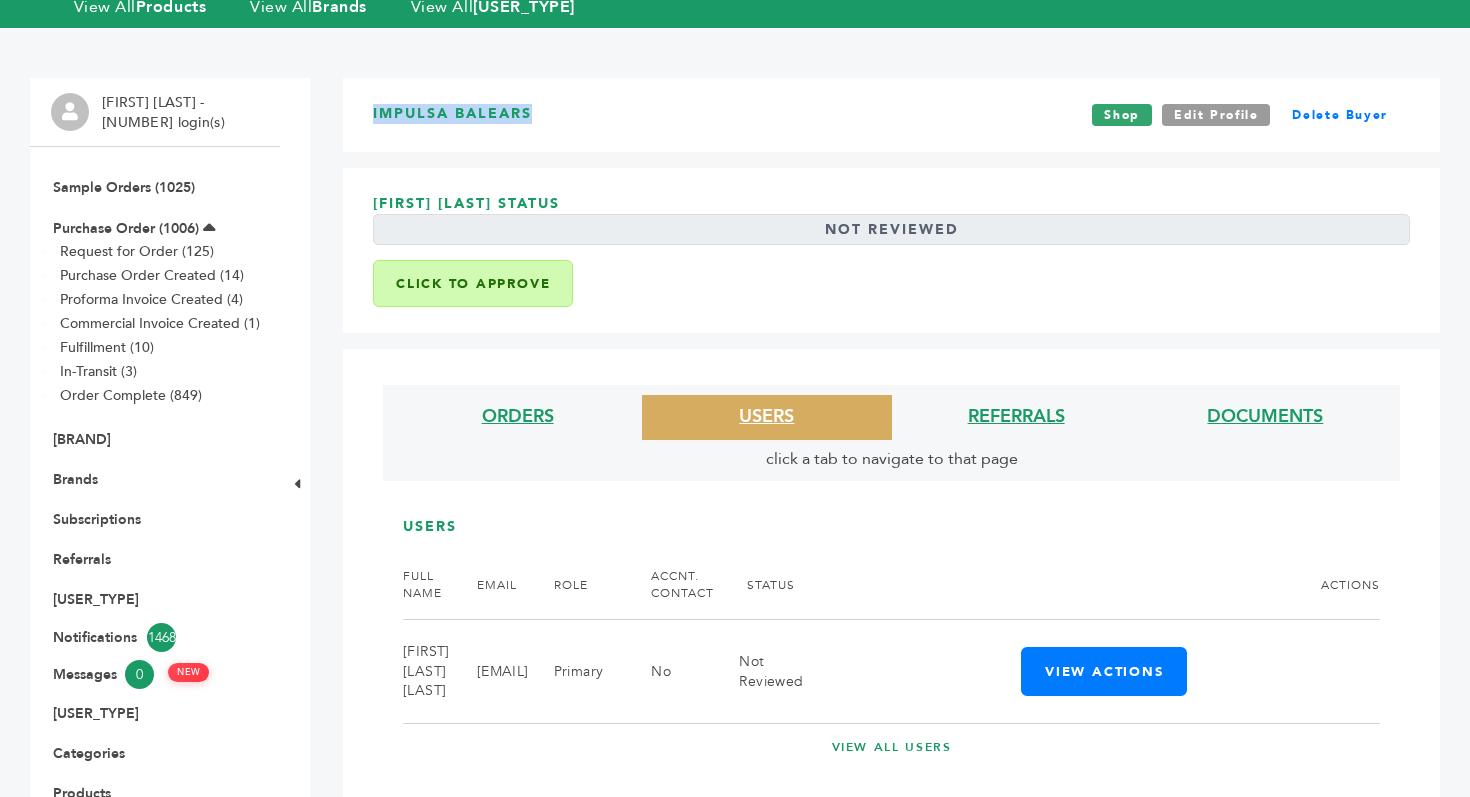drag, startPoint x: 367, startPoint y: 110, endPoint x: 535, endPoint y: 123, distance: 168.50223 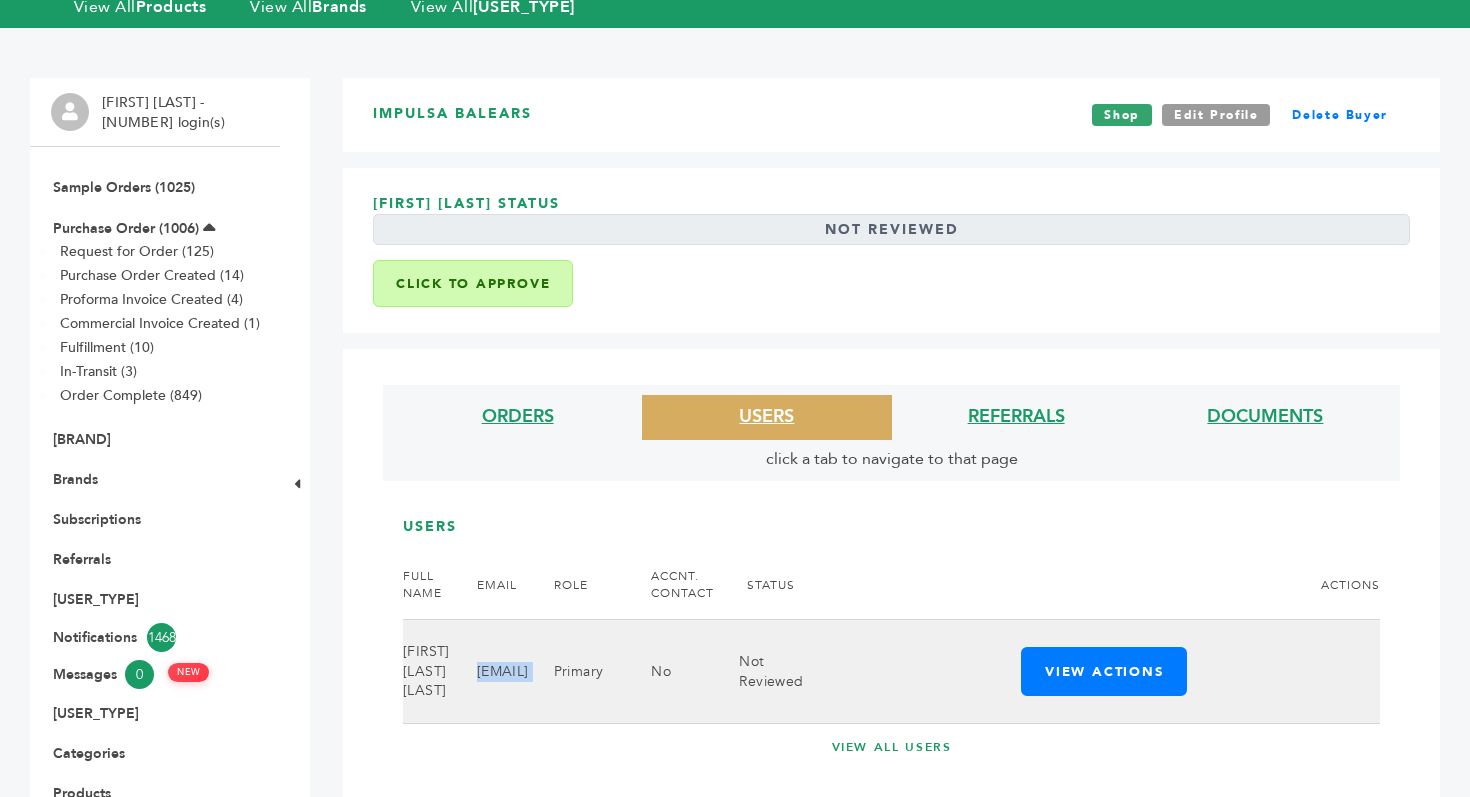 drag, startPoint x: 492, startPoint y: 674, endPoint x: 622, endPoint y: 673, distance: 130.00385 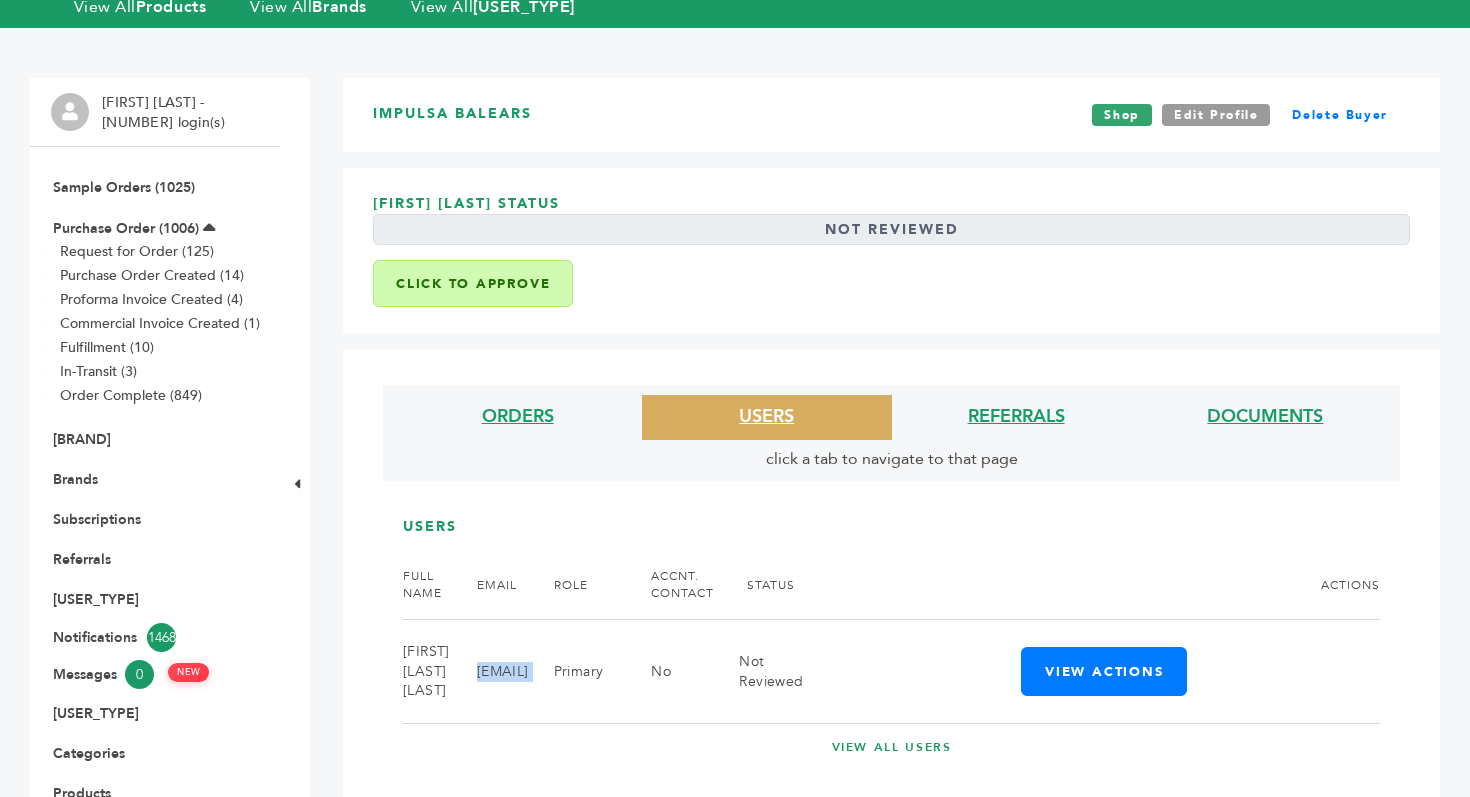 drag, startPoint x: 371, startPoint y: 205, endPoint x: 585, endPoint y: 199, distance: 214.08409 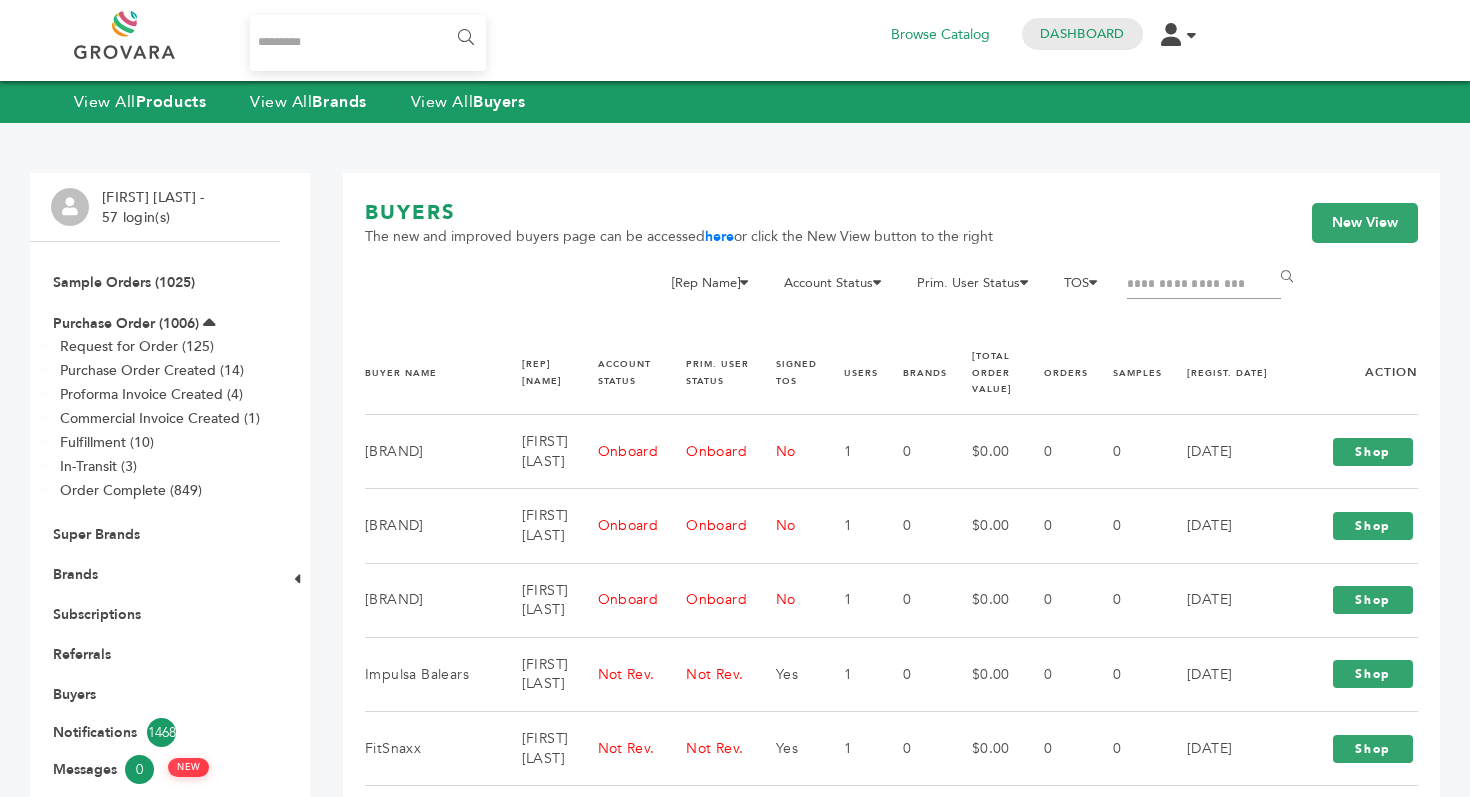 scroll, scrollTop: 140, scrollLeft: 0, axis: vertical 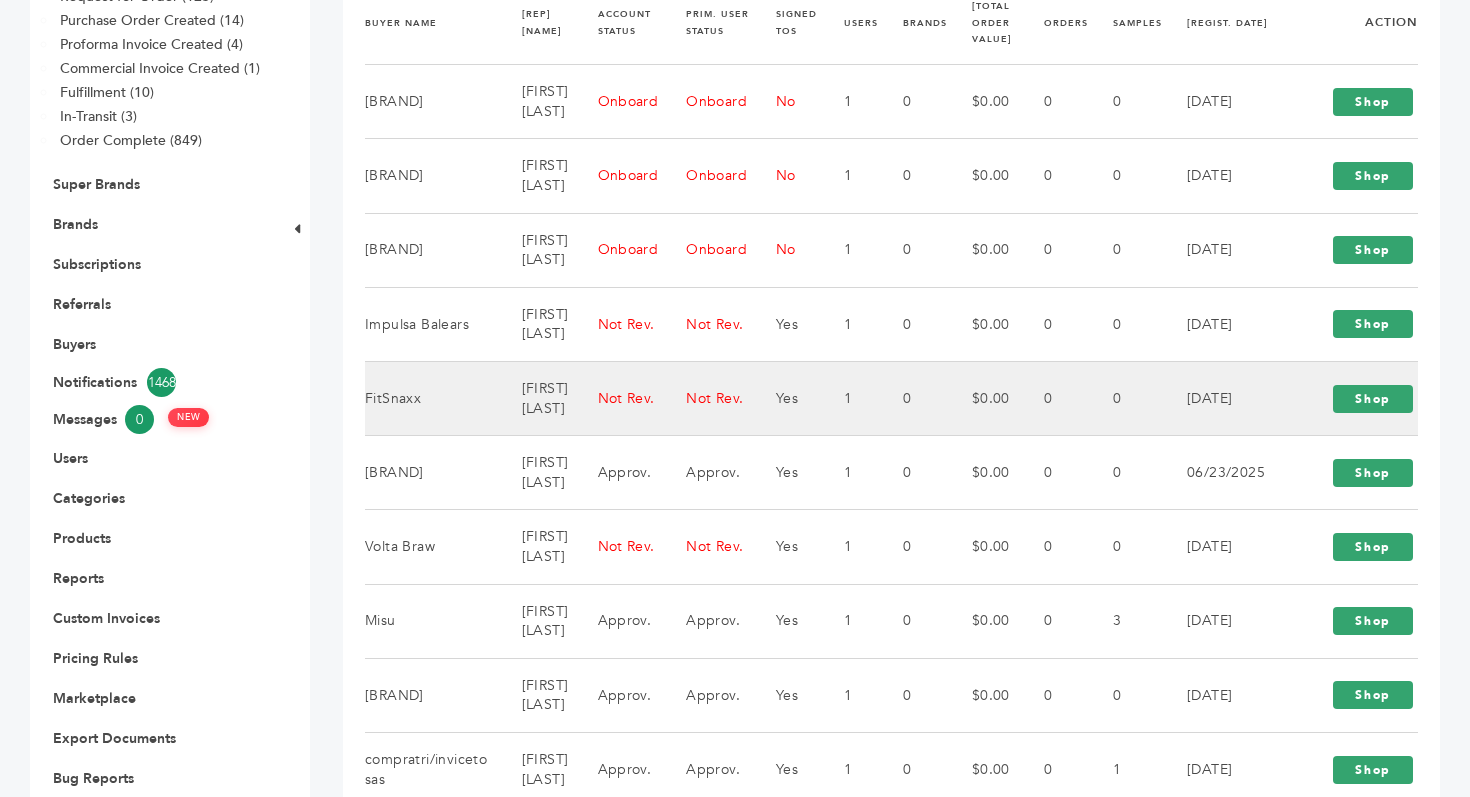 click on "[FIRST] [LAST]" at bounding box center (535, 398) 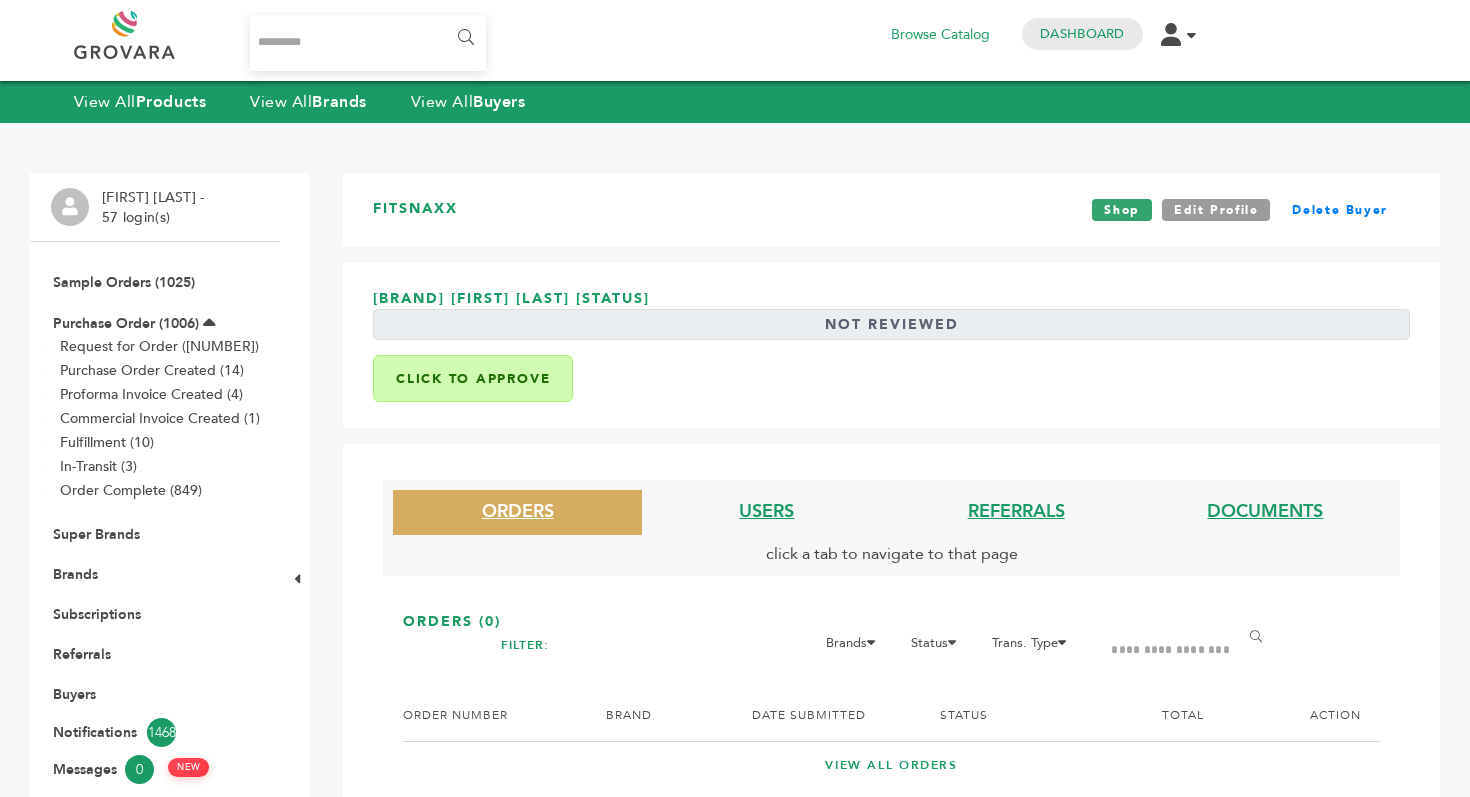 scroll, scrollTop: 0, scrollLeft: 0, axis: both 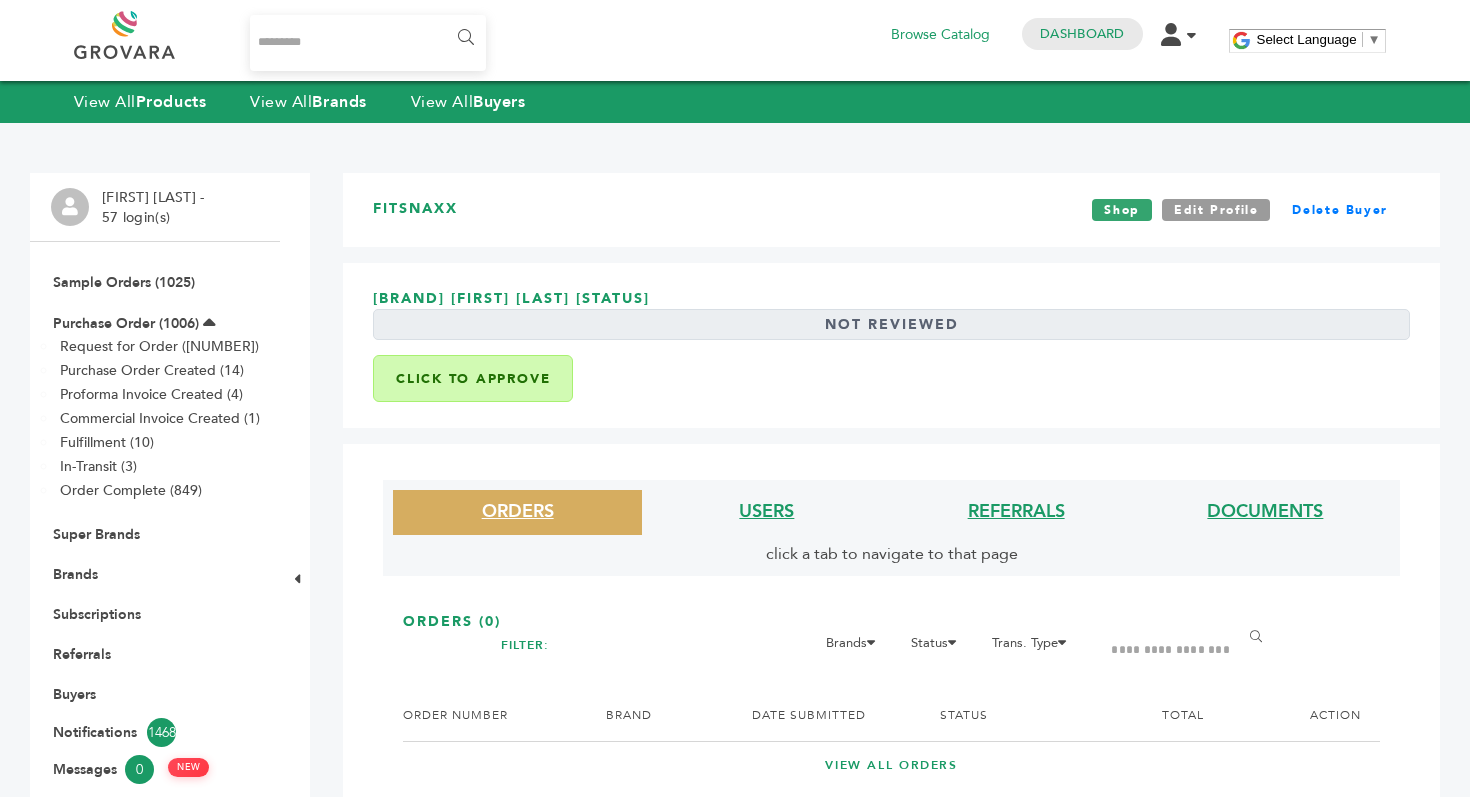 click on "USERS" at bounding box center [766, 512] 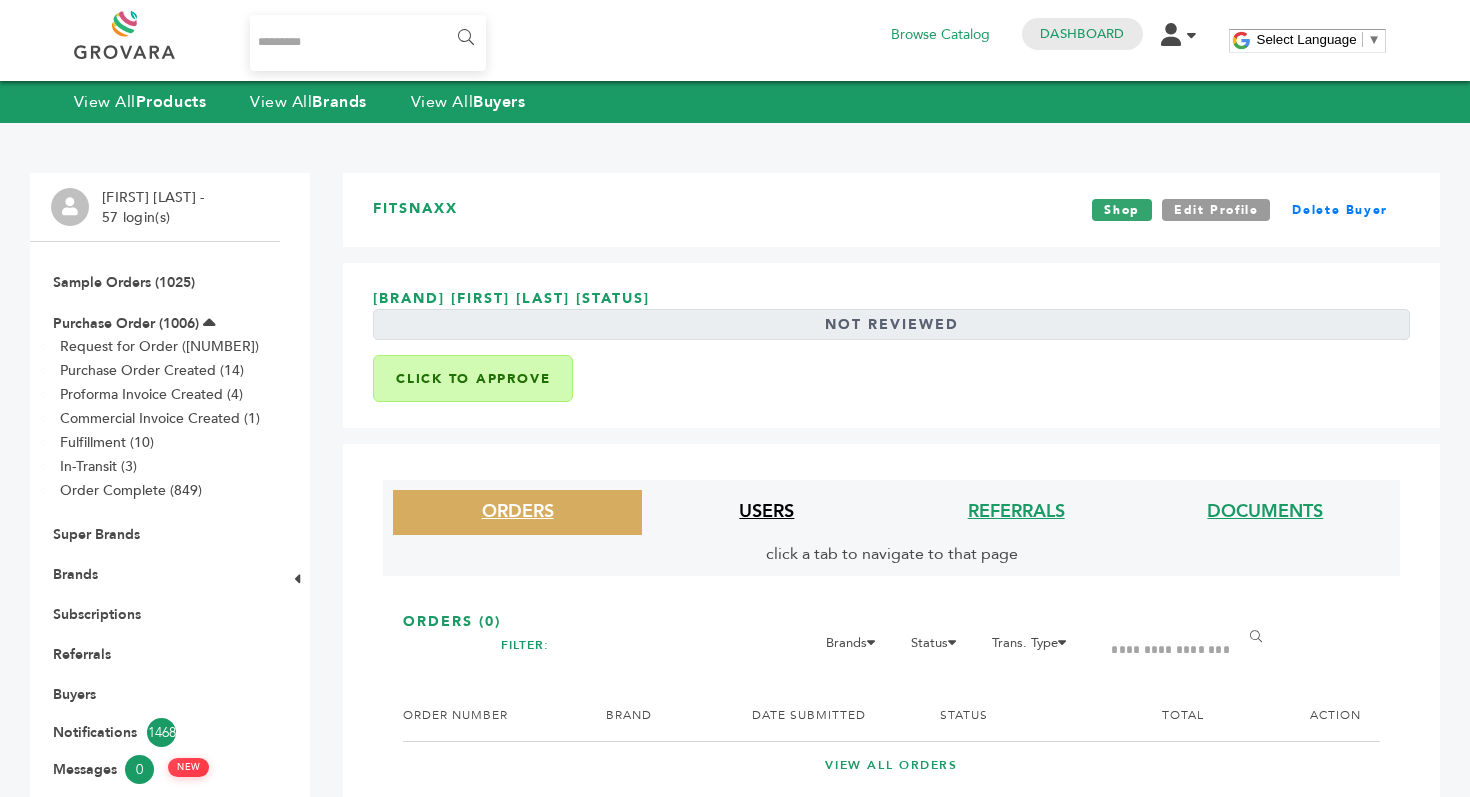 click on "USERS" at bounding box center [766, 511] 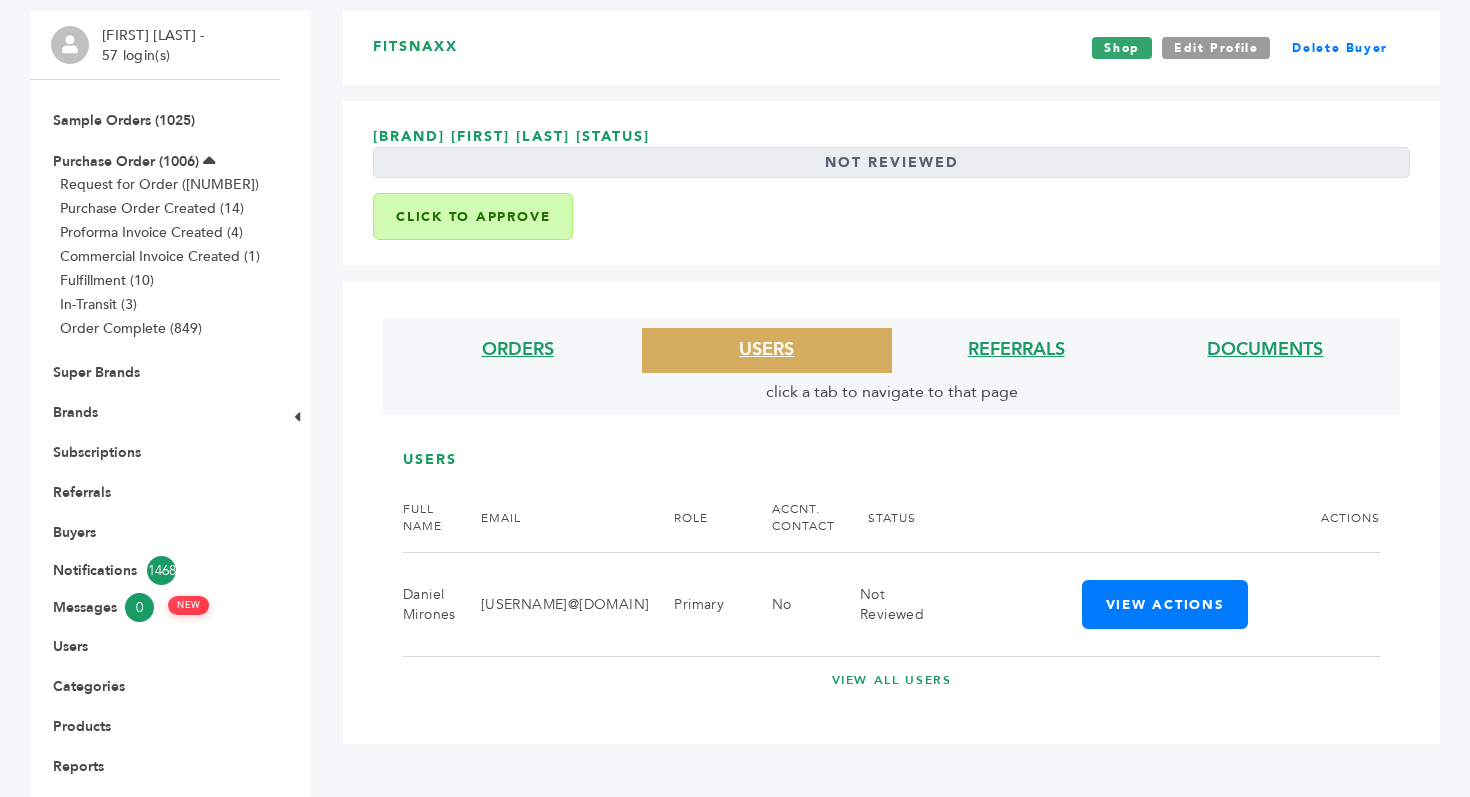 scroll, scrollTop: 173, scrollLeft: 0, axis: vertical 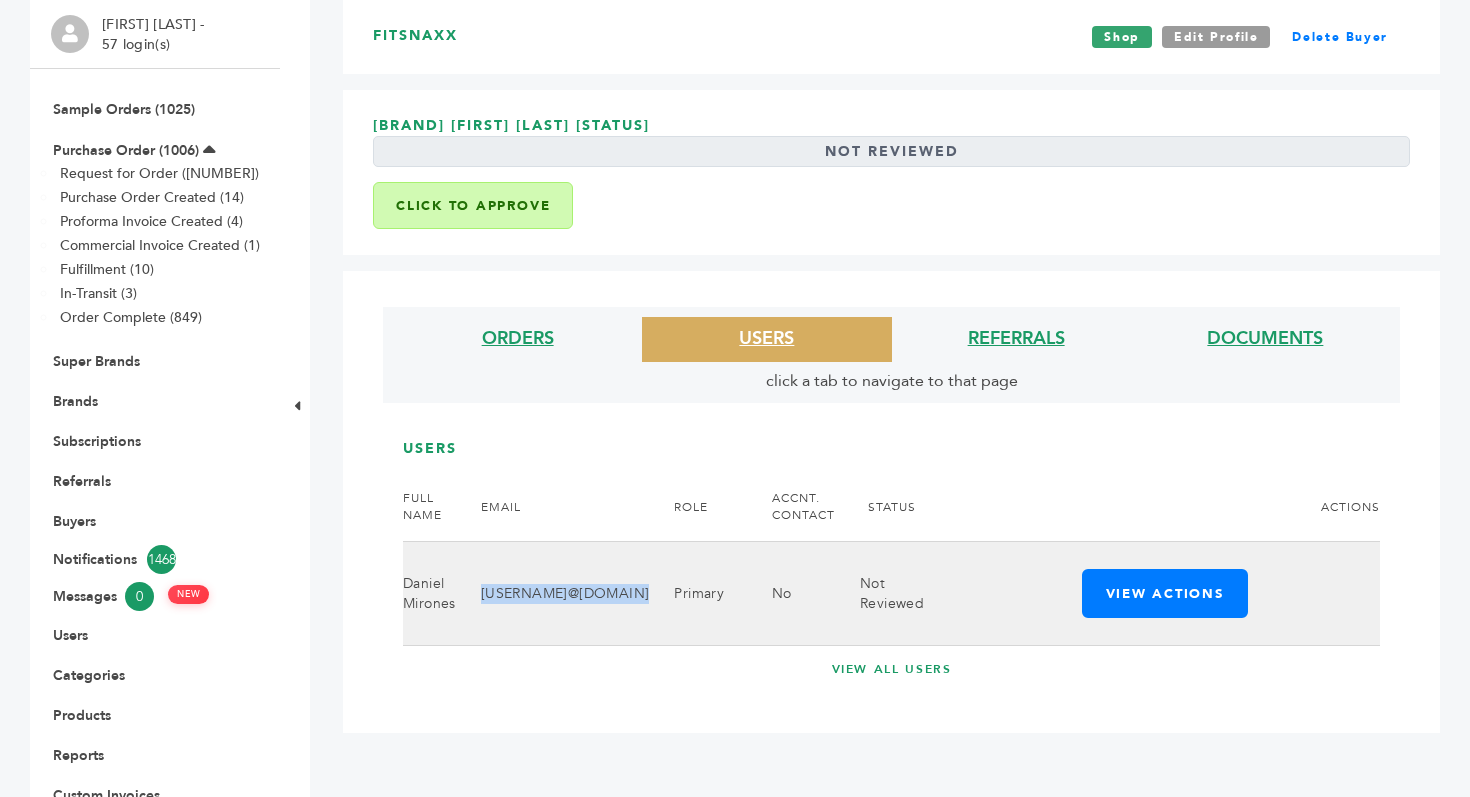 drag, startPoint x: 479, startPoint y: 594, endPoint x: 633, endPoint y: 601, distance: 154.15901 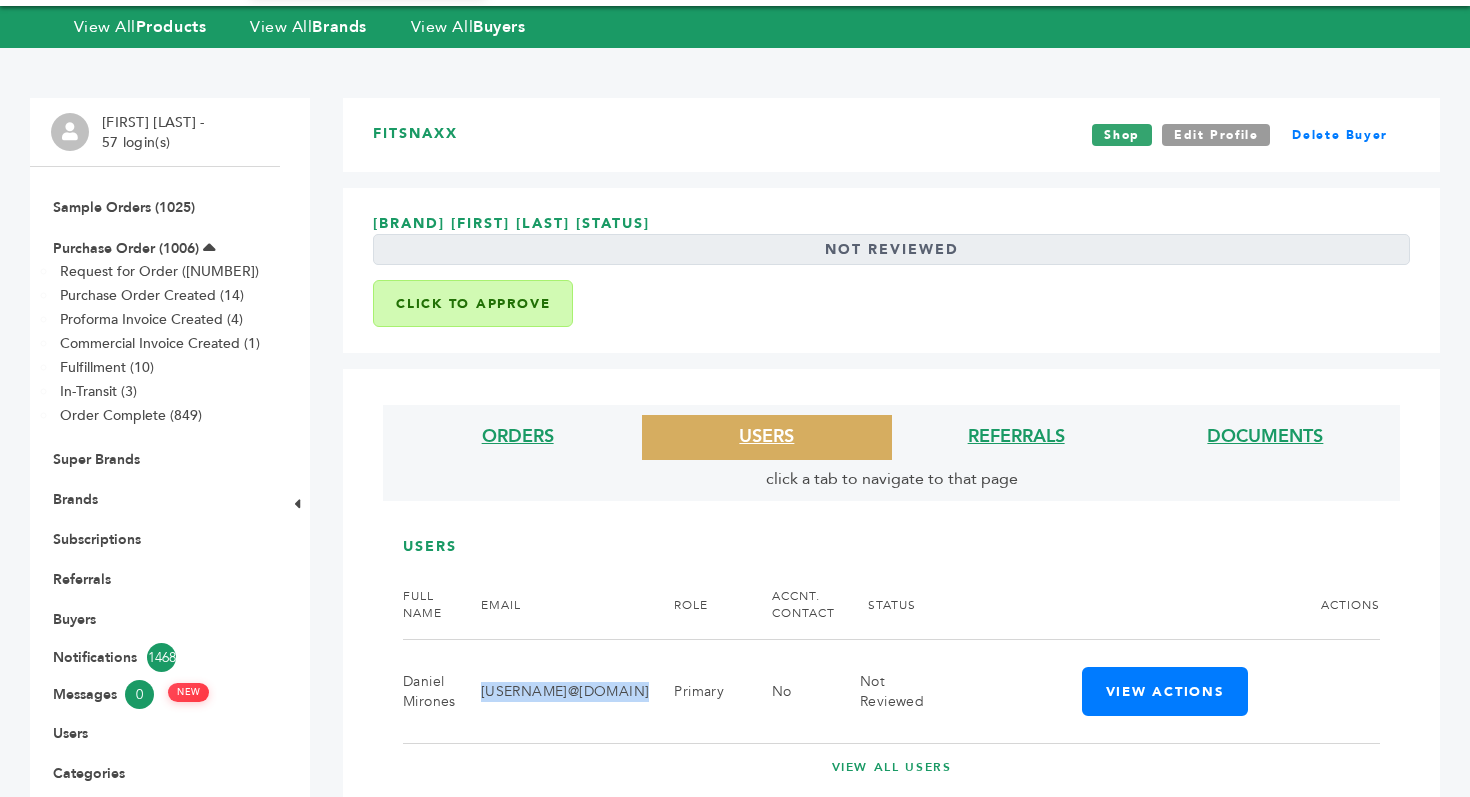 scroll, scrollTop: 0, scrollLeft: 0, axis: both 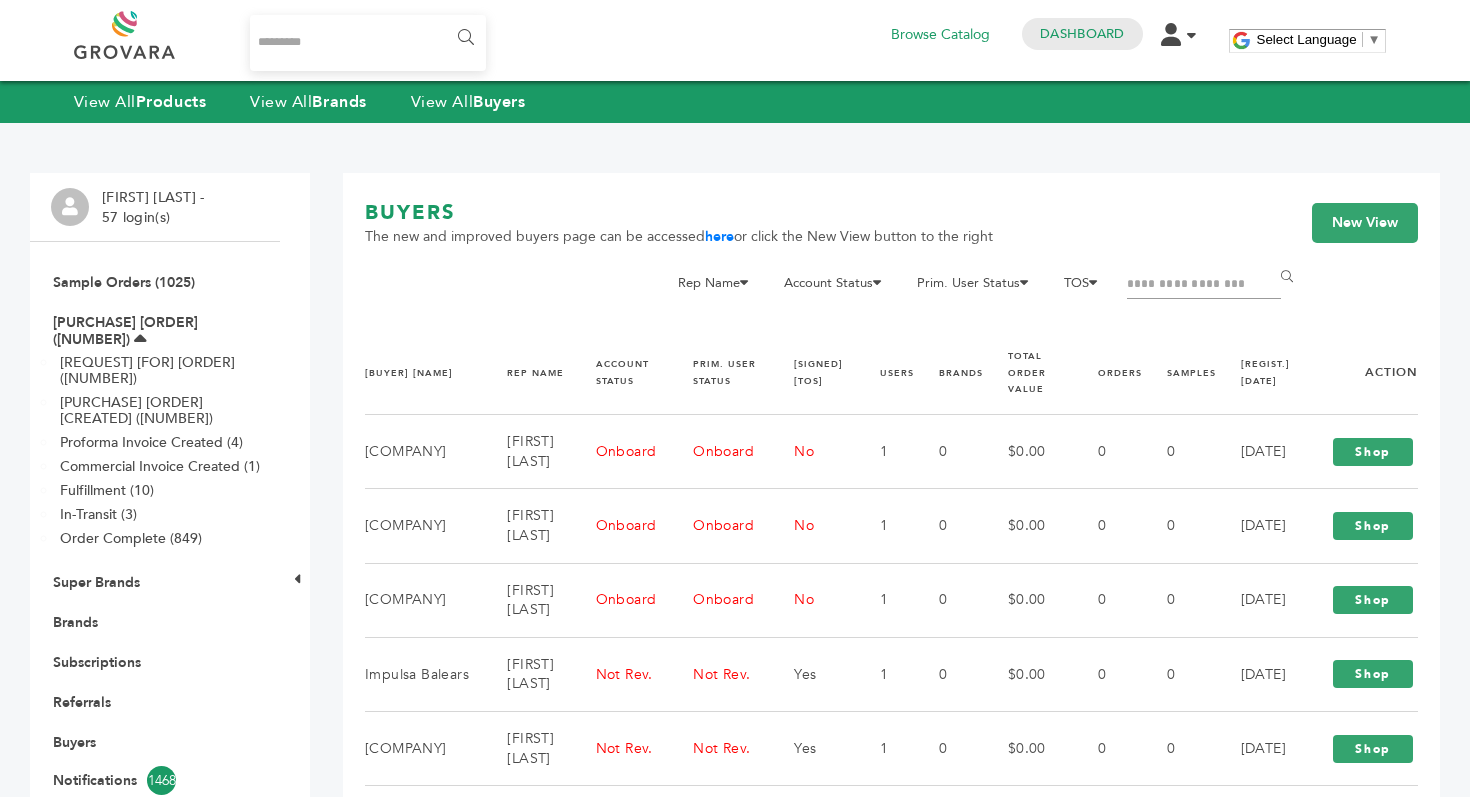 click at bounding box center (1204, 285) 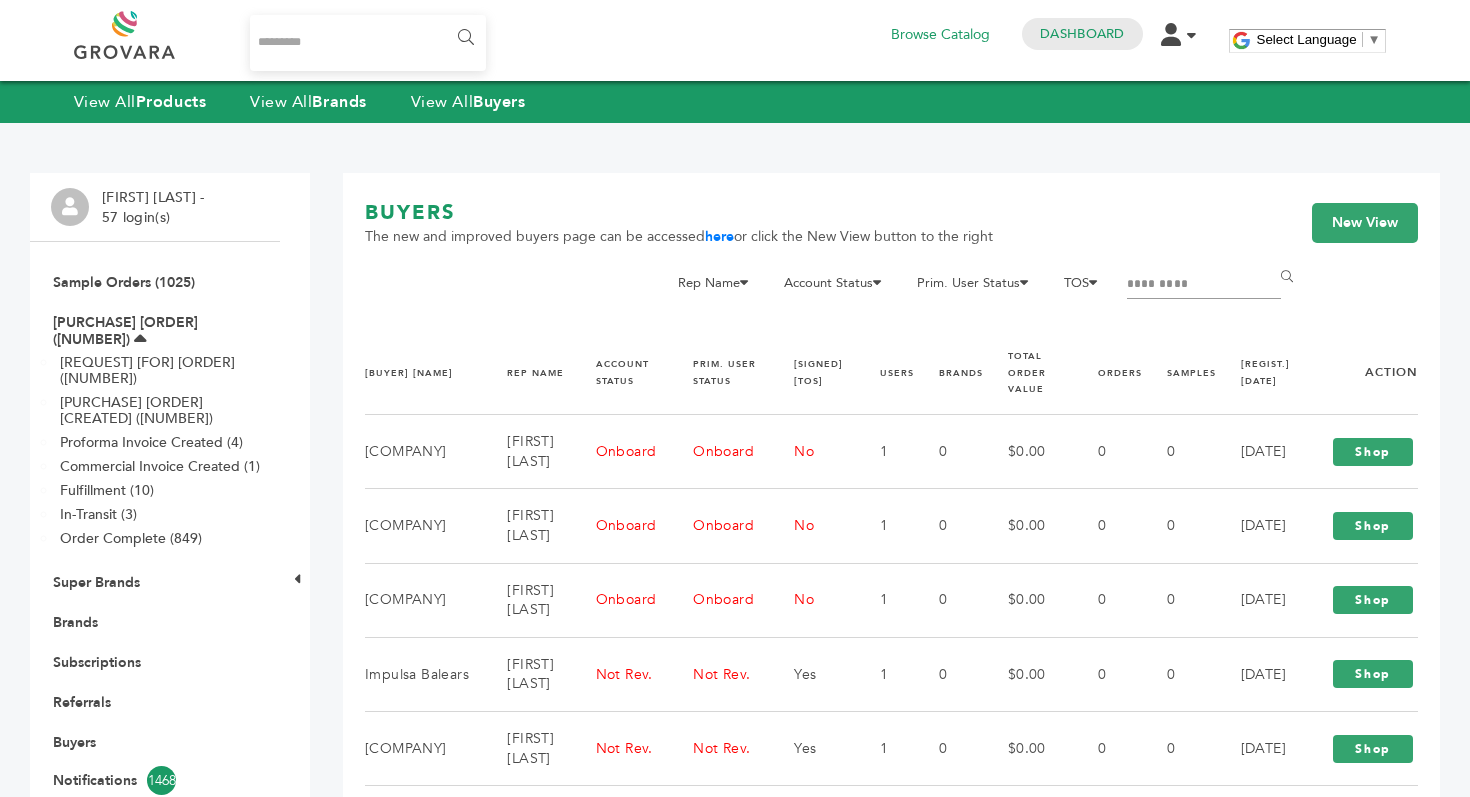type on "*********" 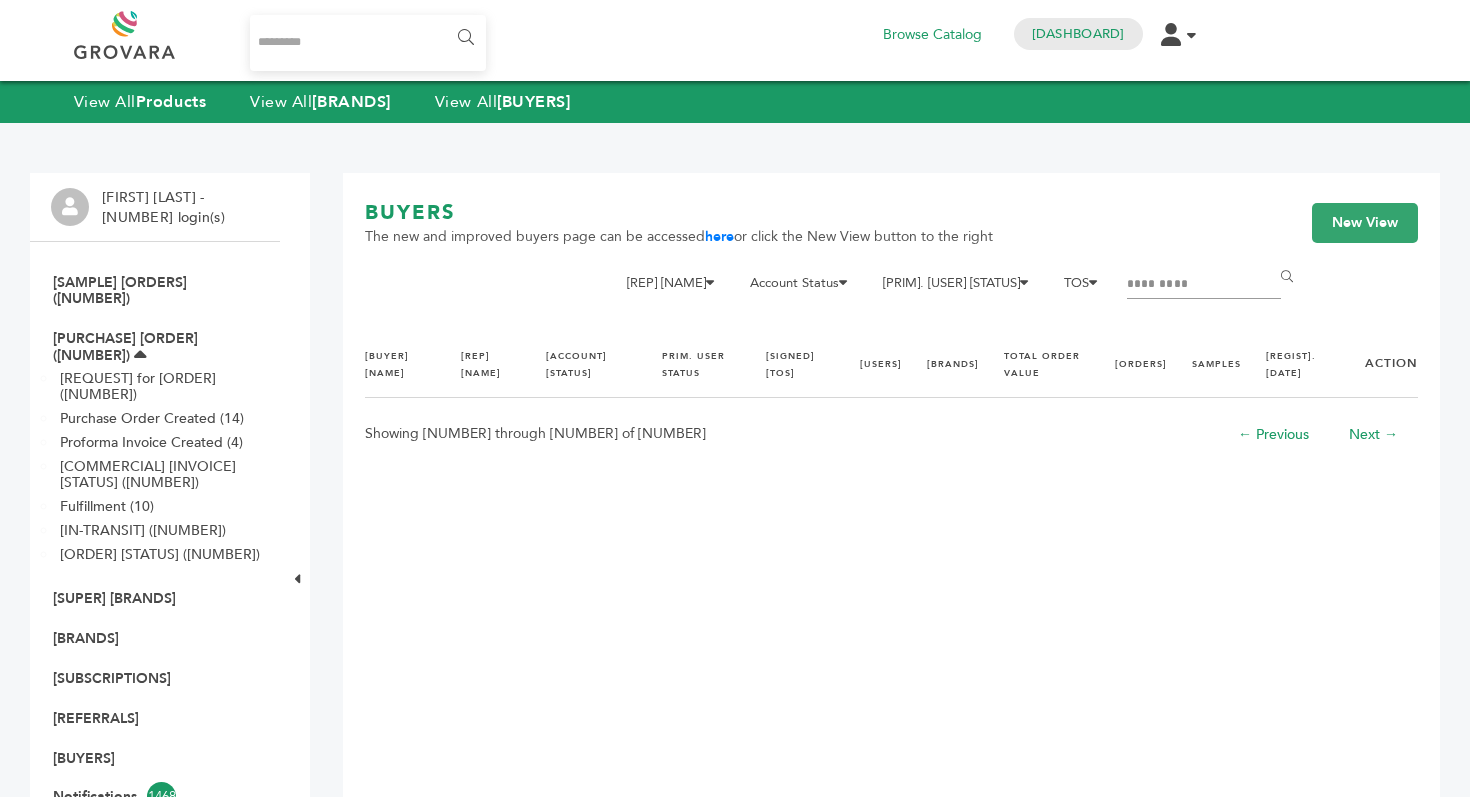 scroll, scrollTop: 0, scrollLeft: 0, axis: both 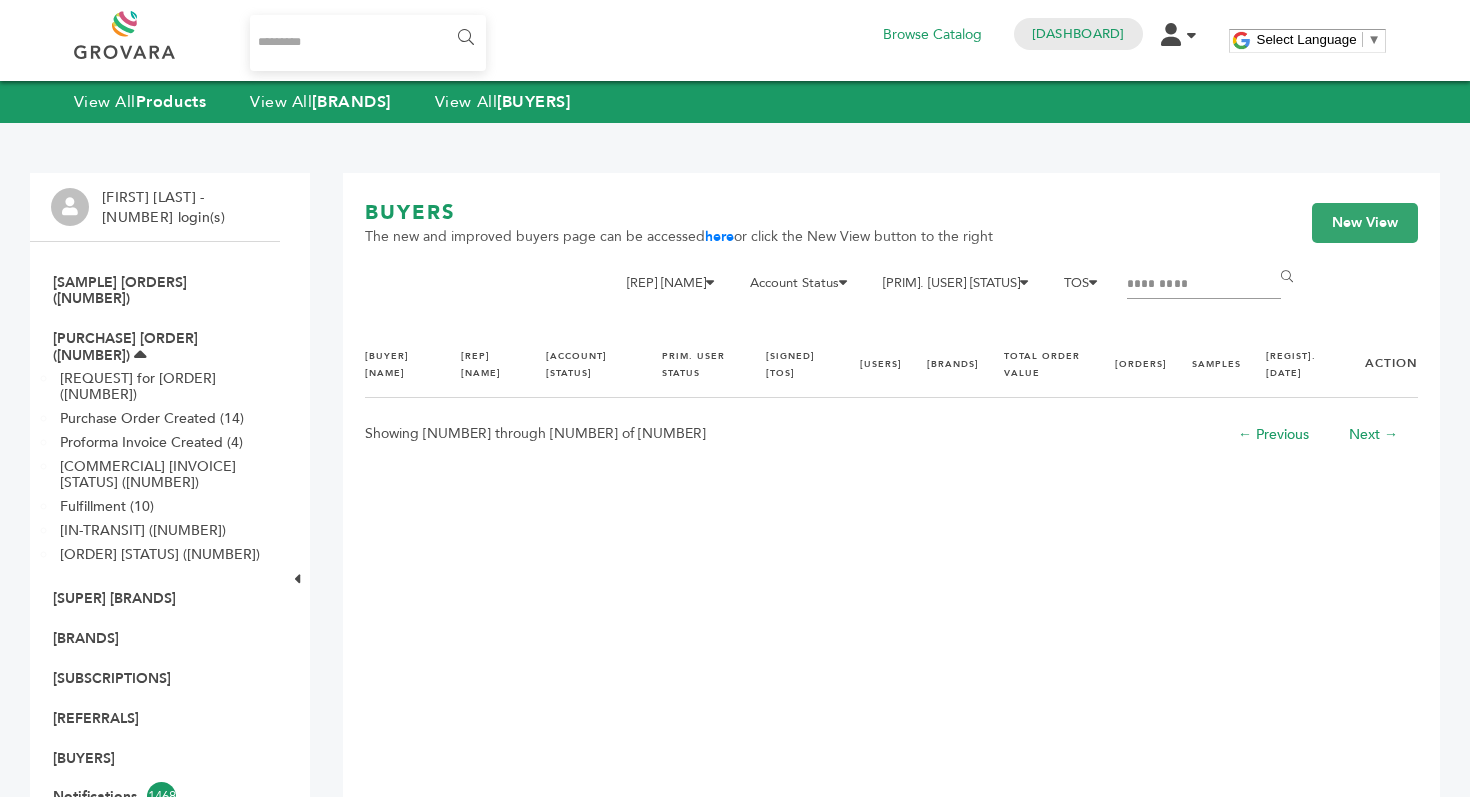 click on "*********" at bounding box center (1204, 285) 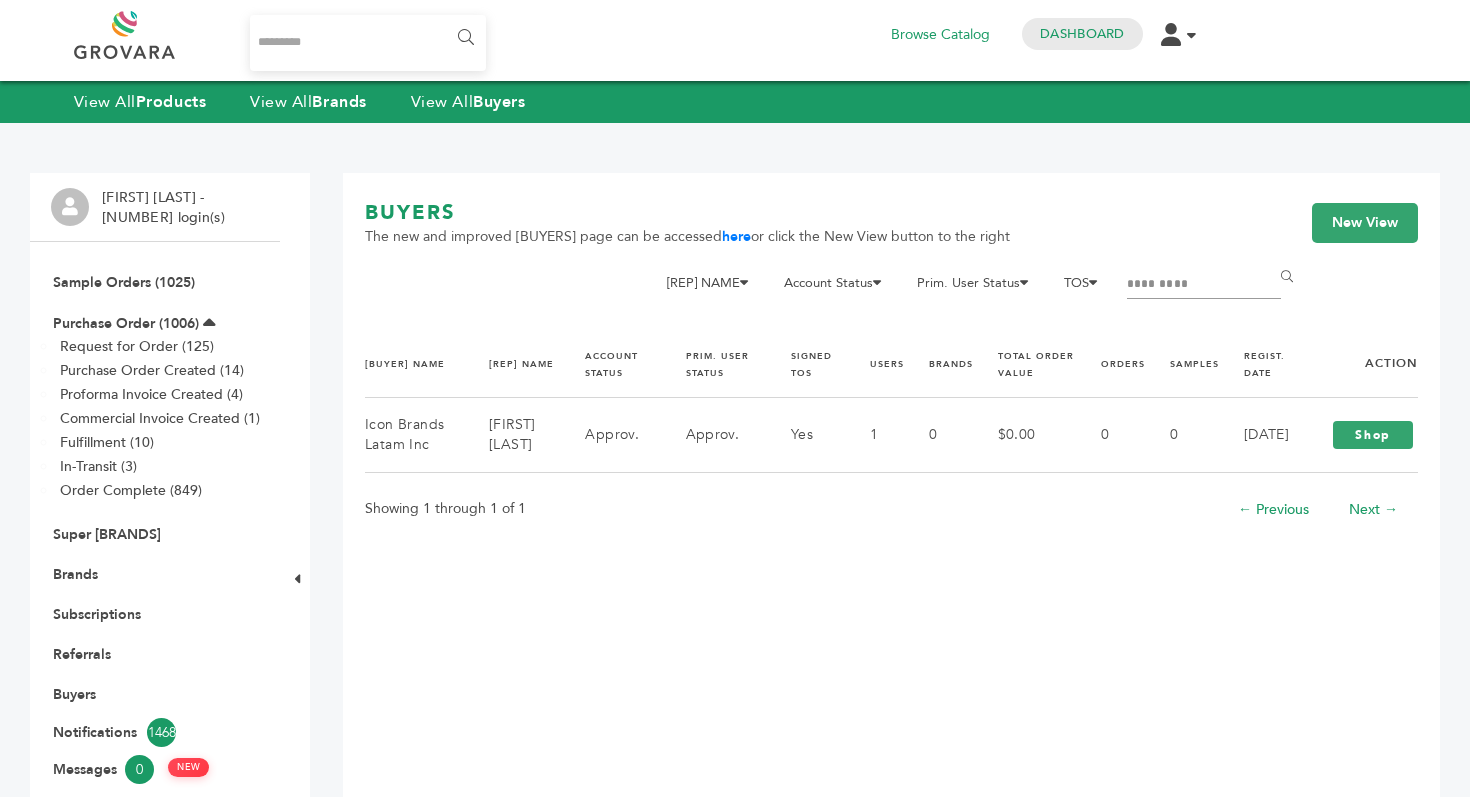 scroll, scrollTop: 0, scrollLeft: 0, axis: both 